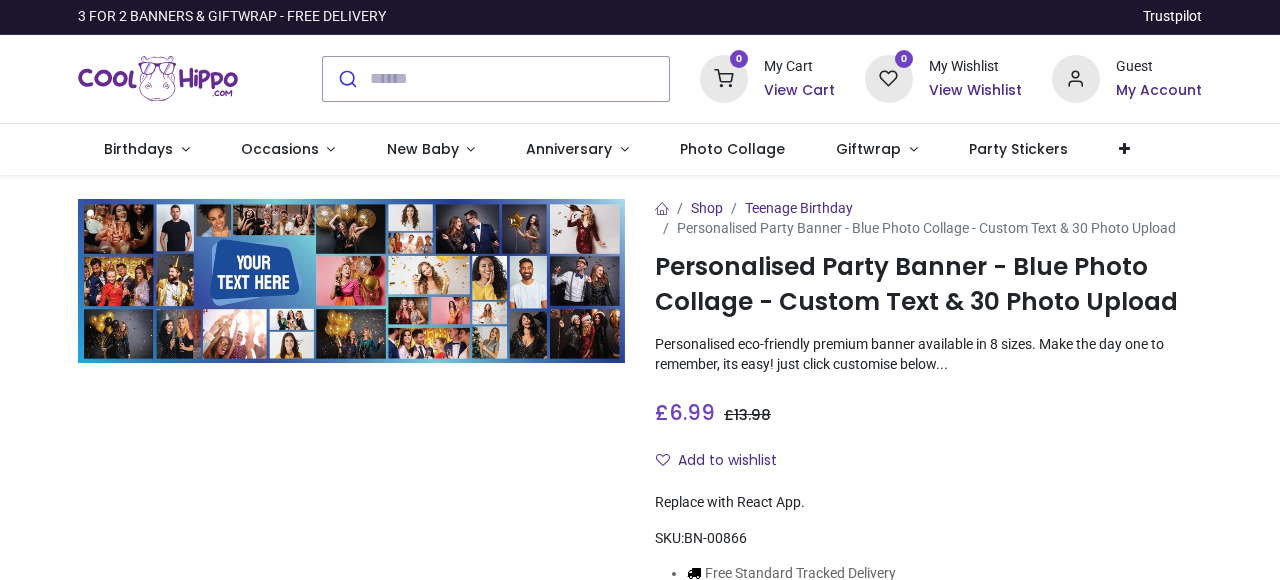 scroll, scrollTop: 0, scrollLeft: 0, axis: both 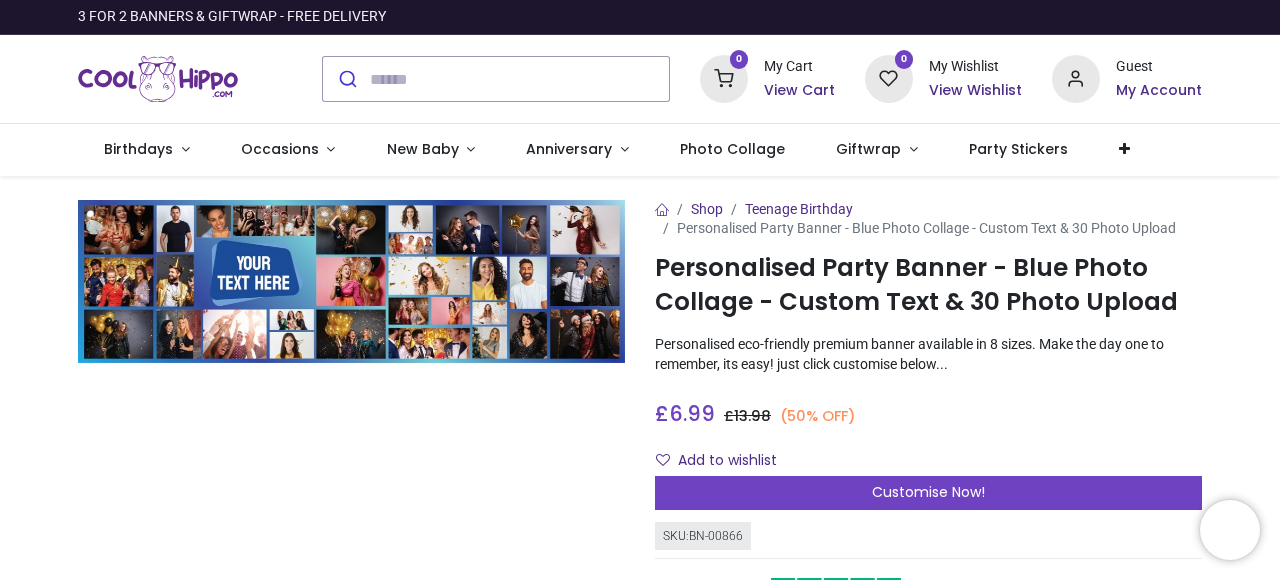 click at bounding box center [351, 282] 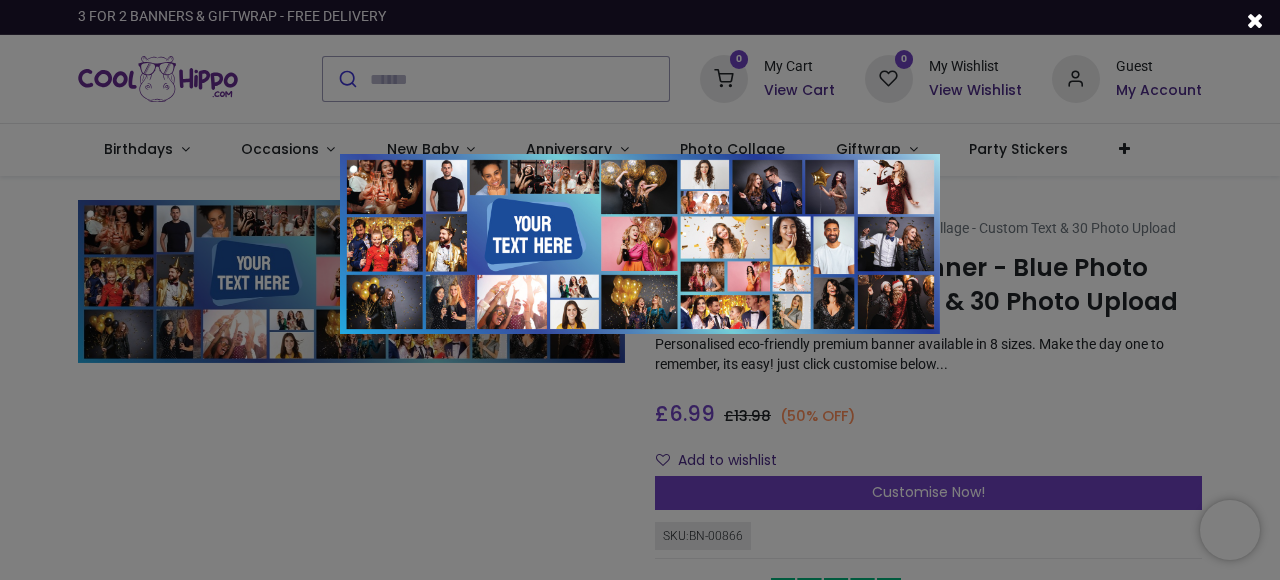 click at bounding box center (640, 290) 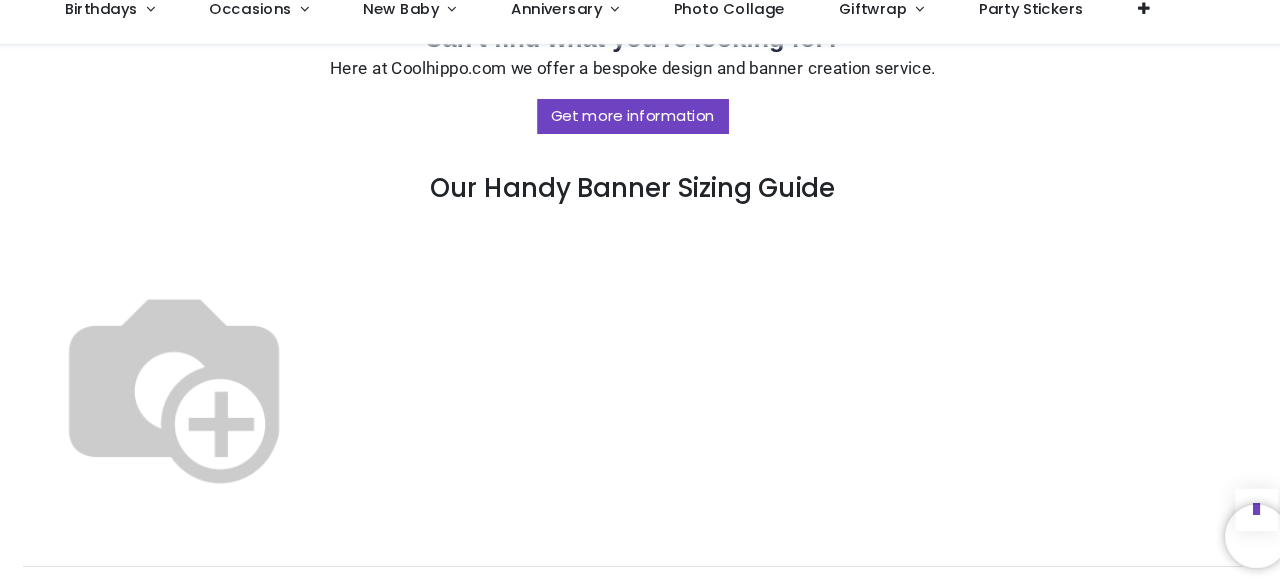 scroll, scrollTop: 1056, scrollLeft: 0, axis: vertical 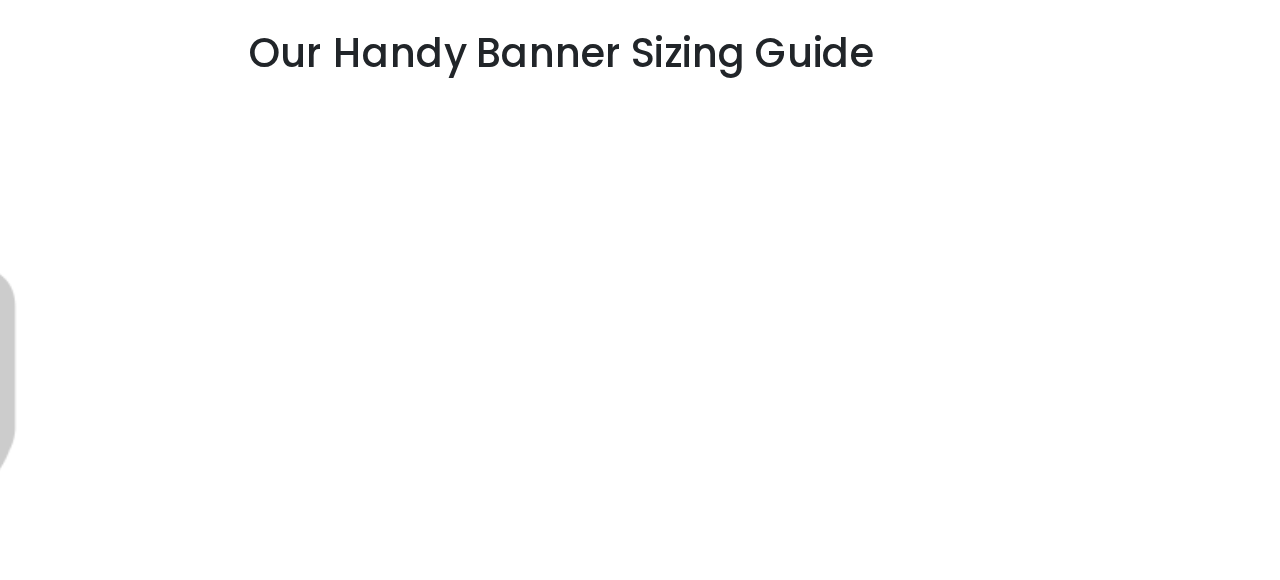 click at bounding box center (206, 387) 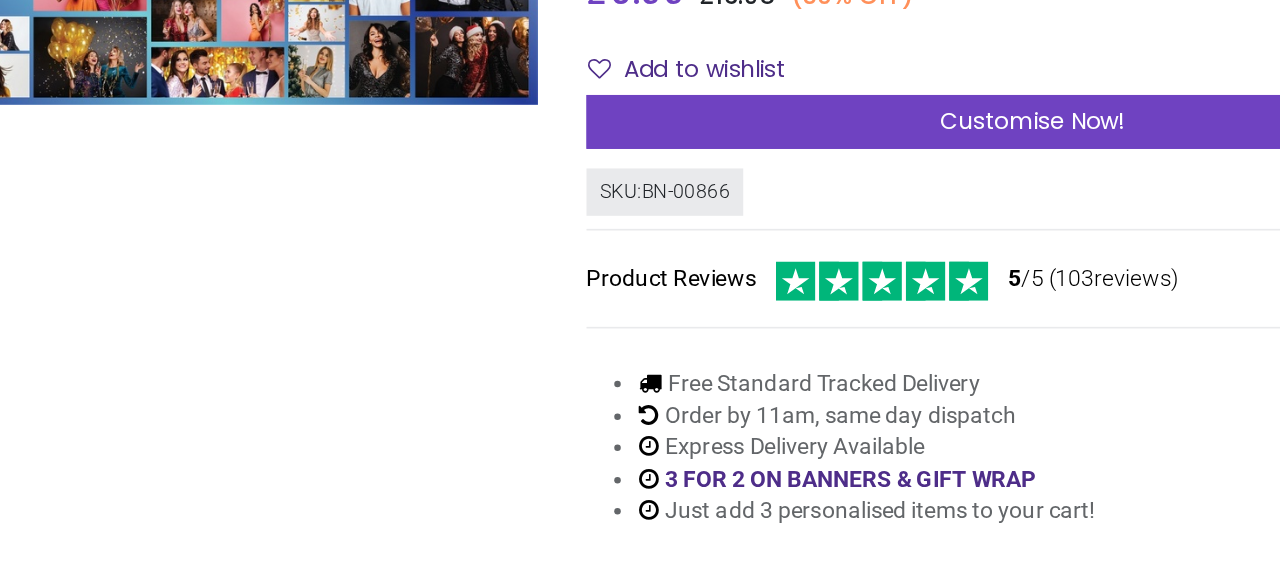 scroll, scrollTop: 36, scrollLeft: 0, axis: vertical 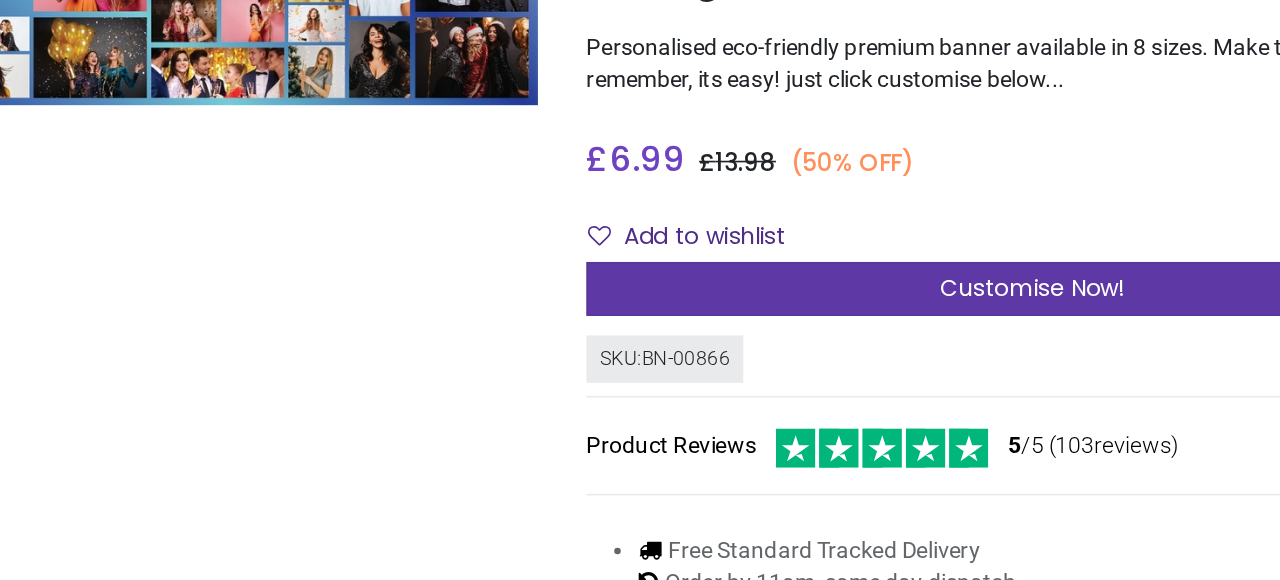 click on "Customise Now!" at bounding box center [928, 345] 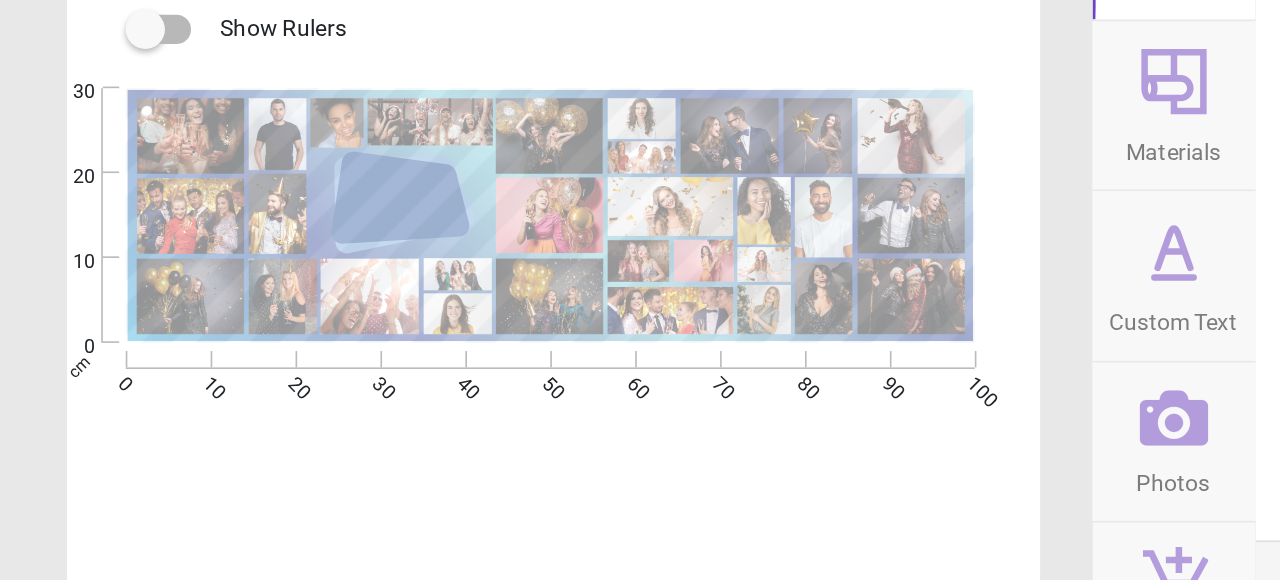 click on "E" at bounding box center (337, 452) 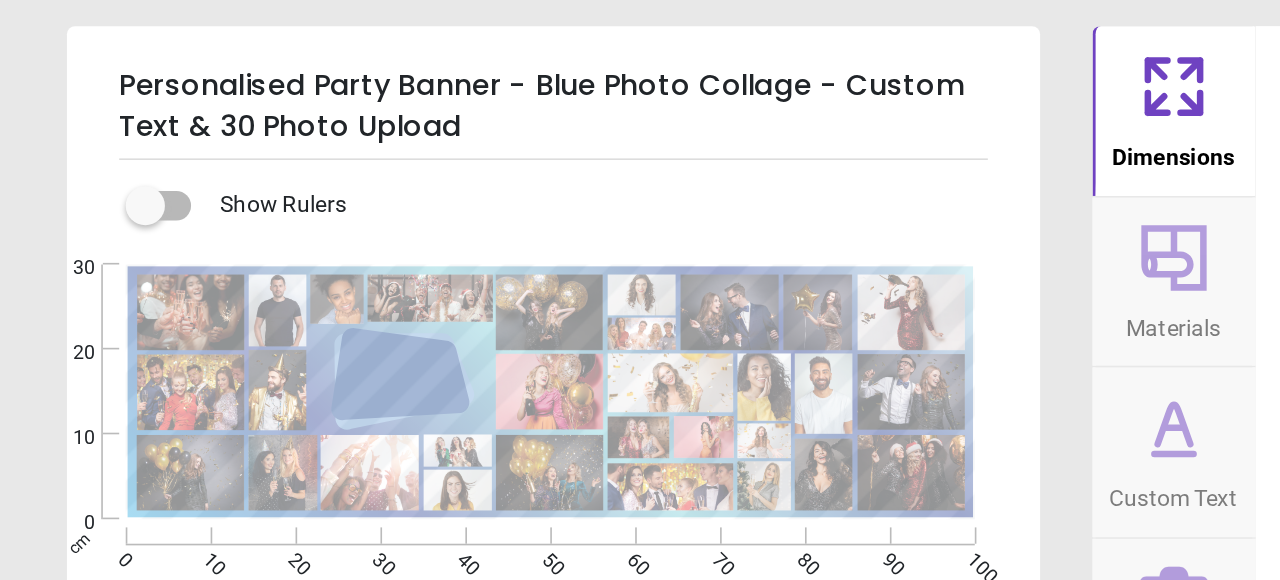 click 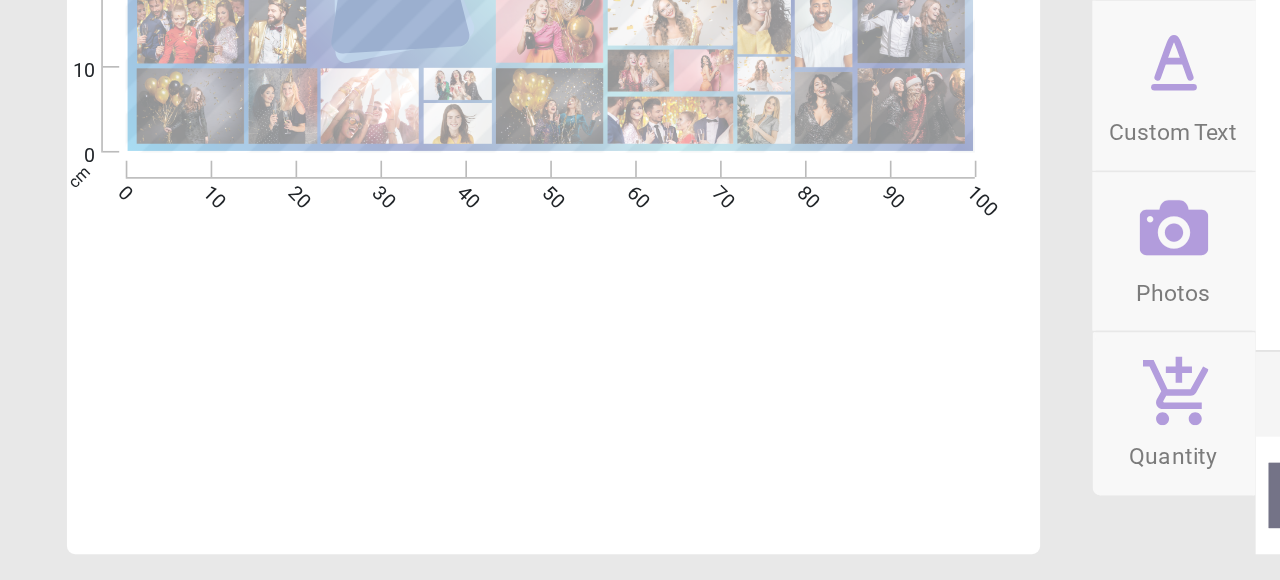 click on "Custom Text" at bounding box center [719, 301] 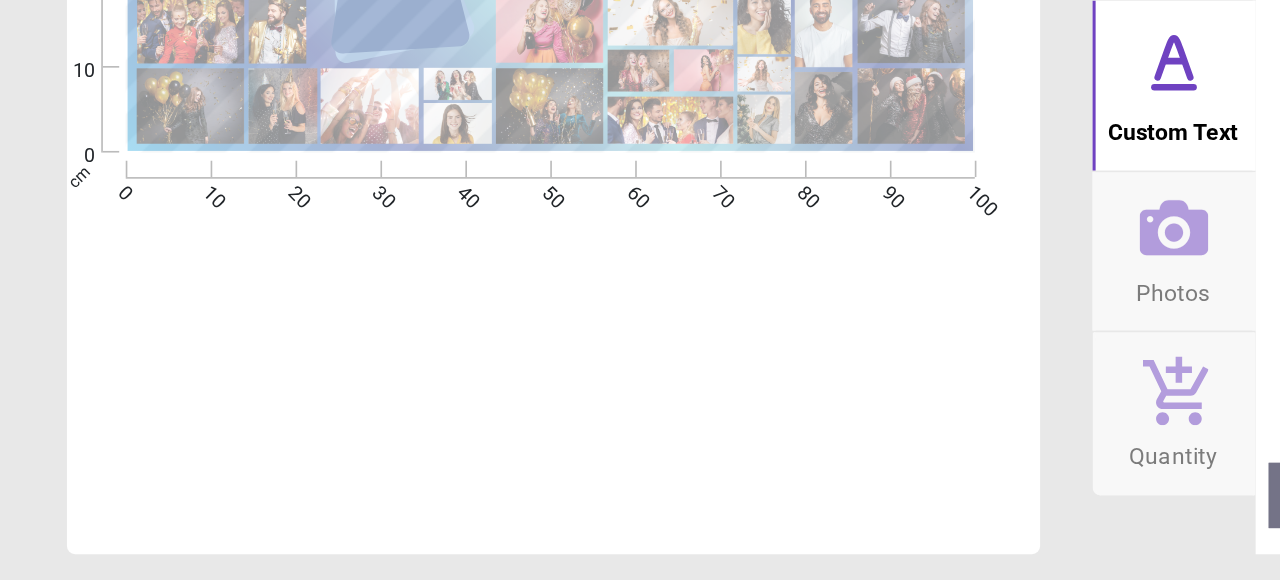 drag, startPoint x: 688, startPoint y: 561, endPoint x: 738, endPoint y: 548, distance: 51.662365 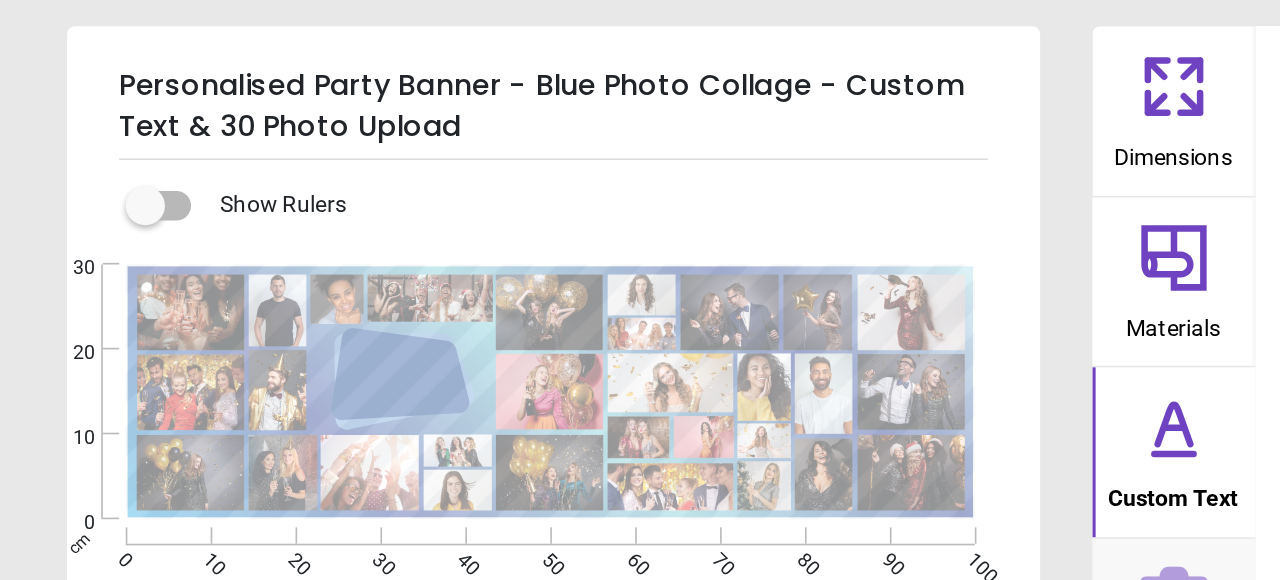click at bounding box center (89, 126) 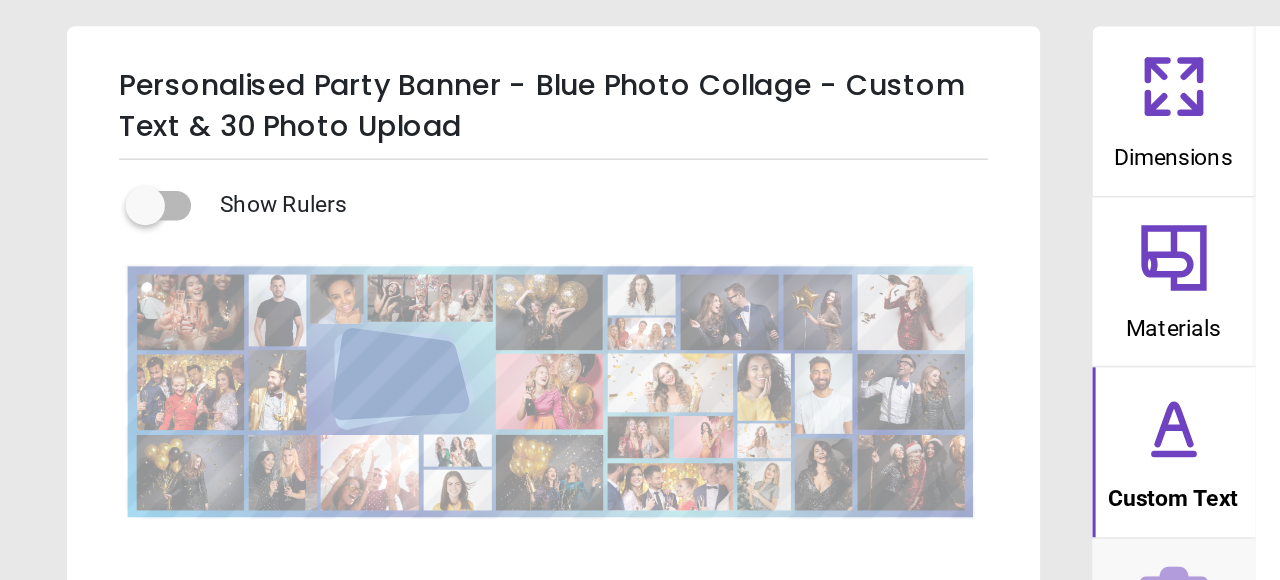 click 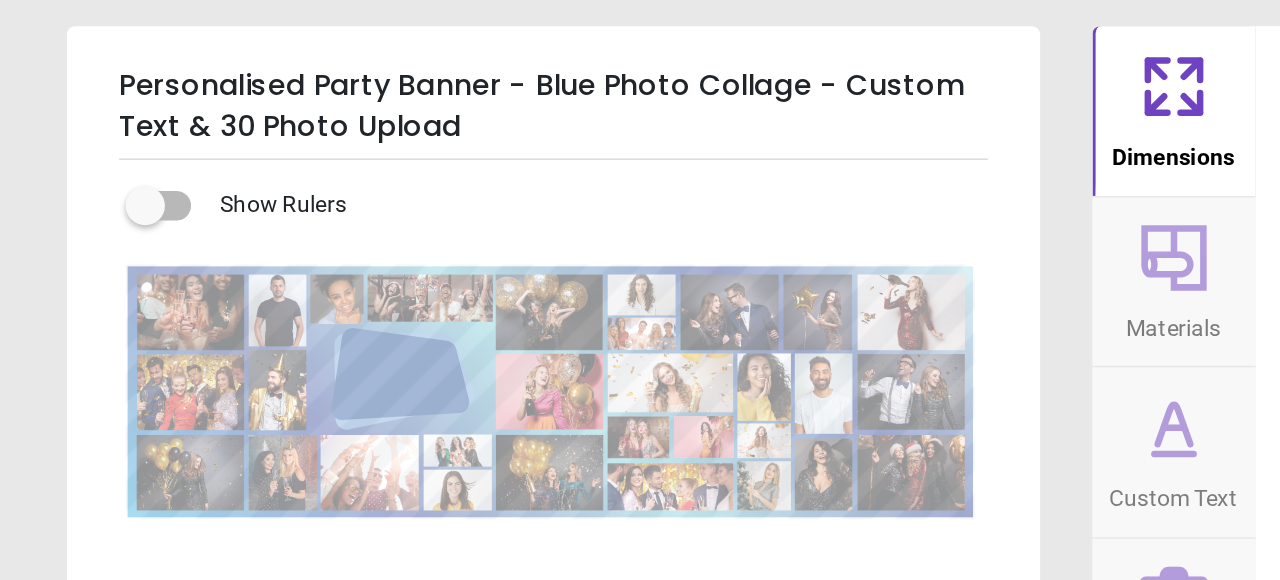 click 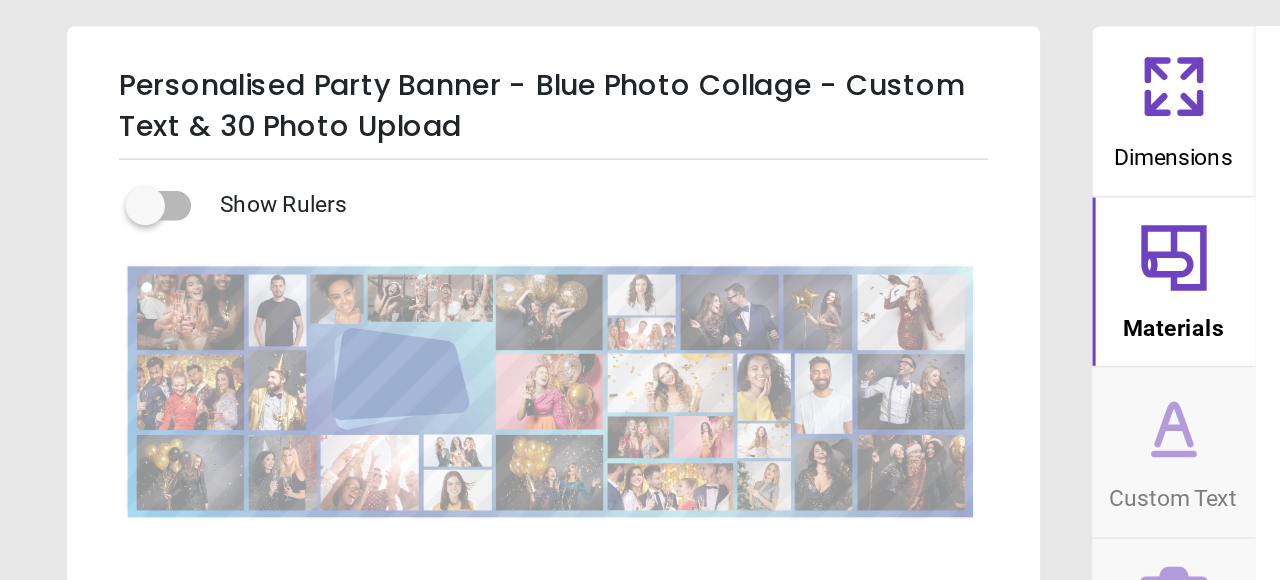 click 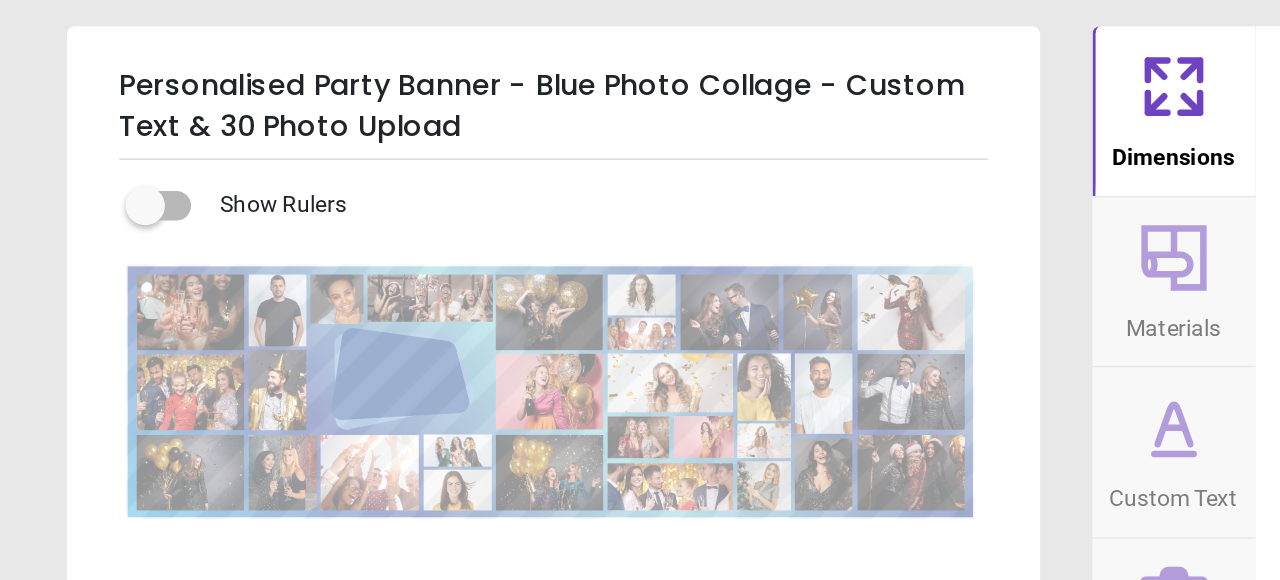 click 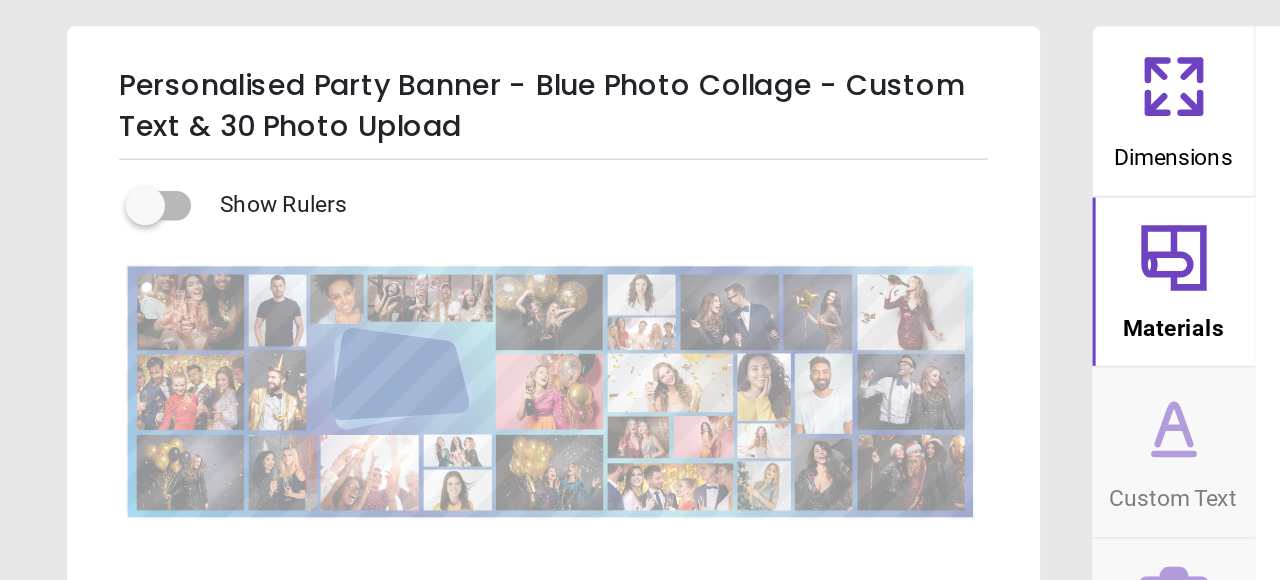 click 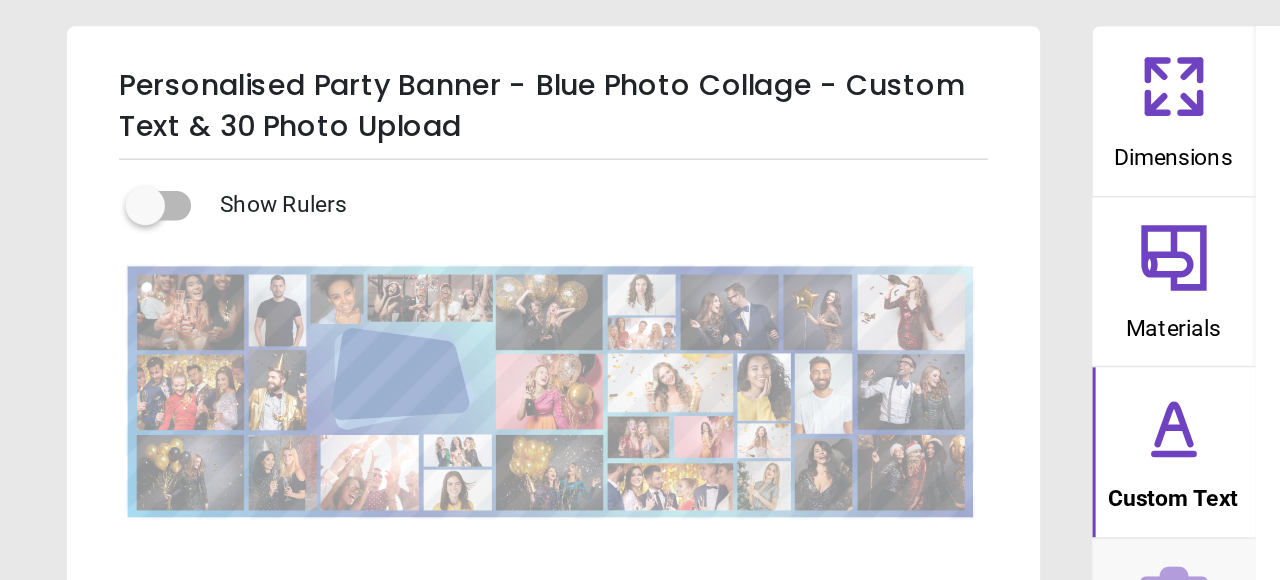 click 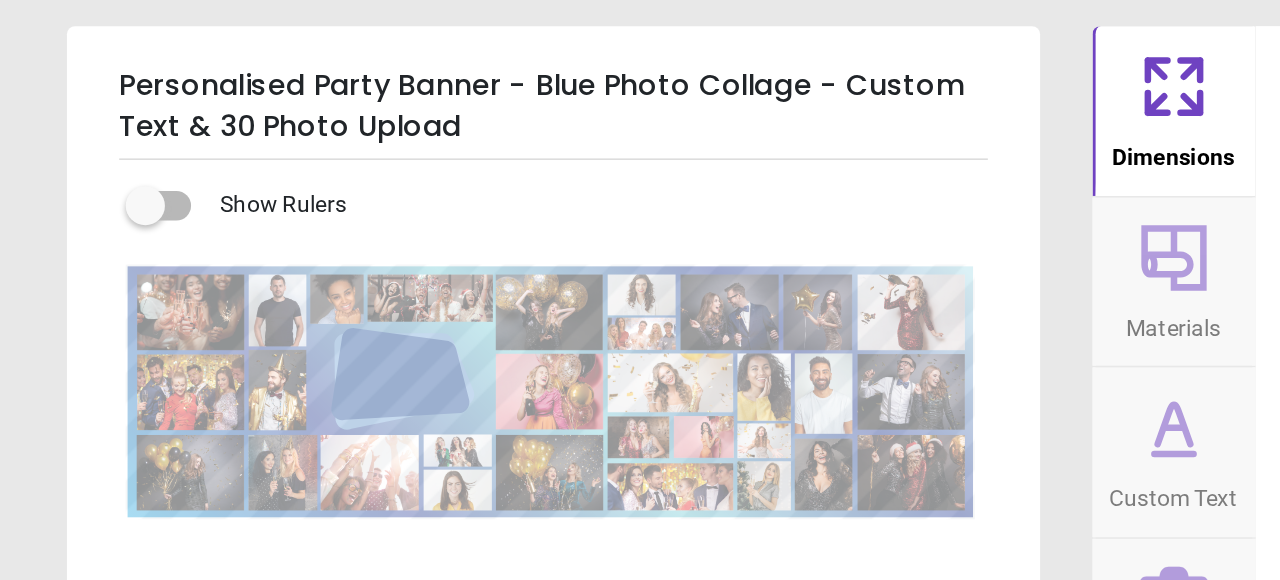 click at bounding box center [244, 232] 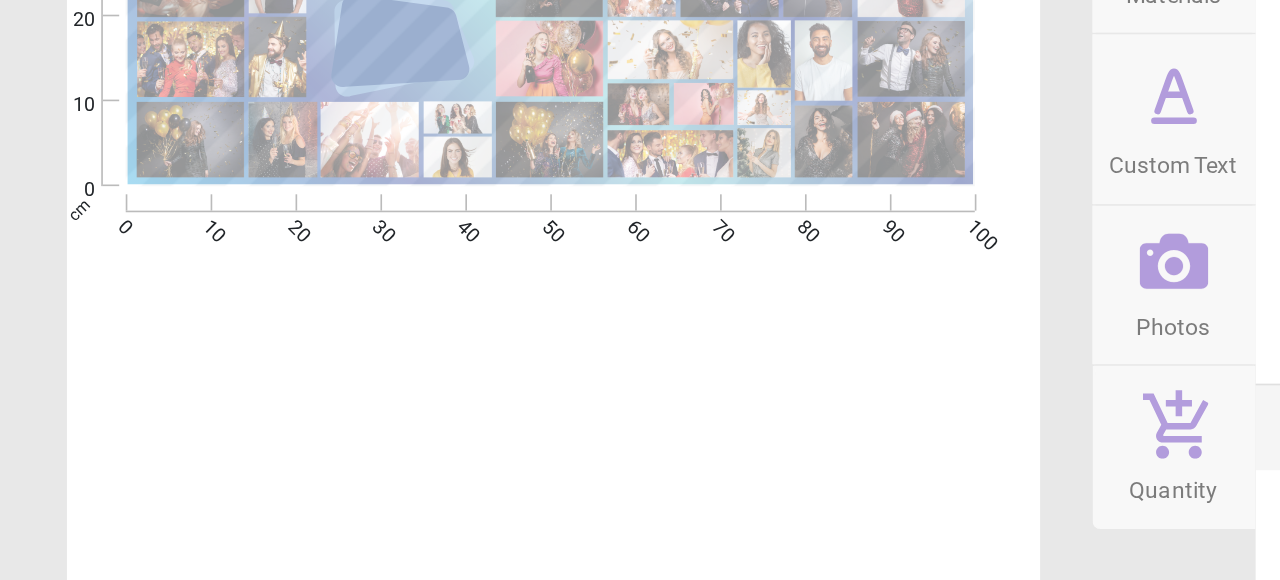 click 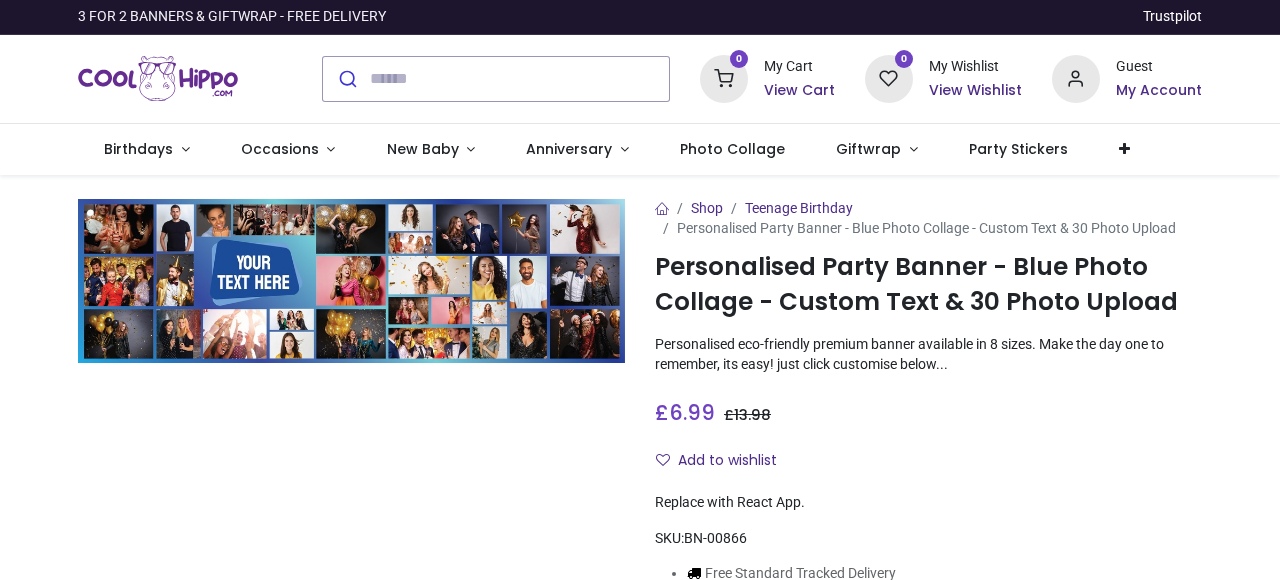 scroll, scrollTop: 0, scrollLeft: 0, axis: both 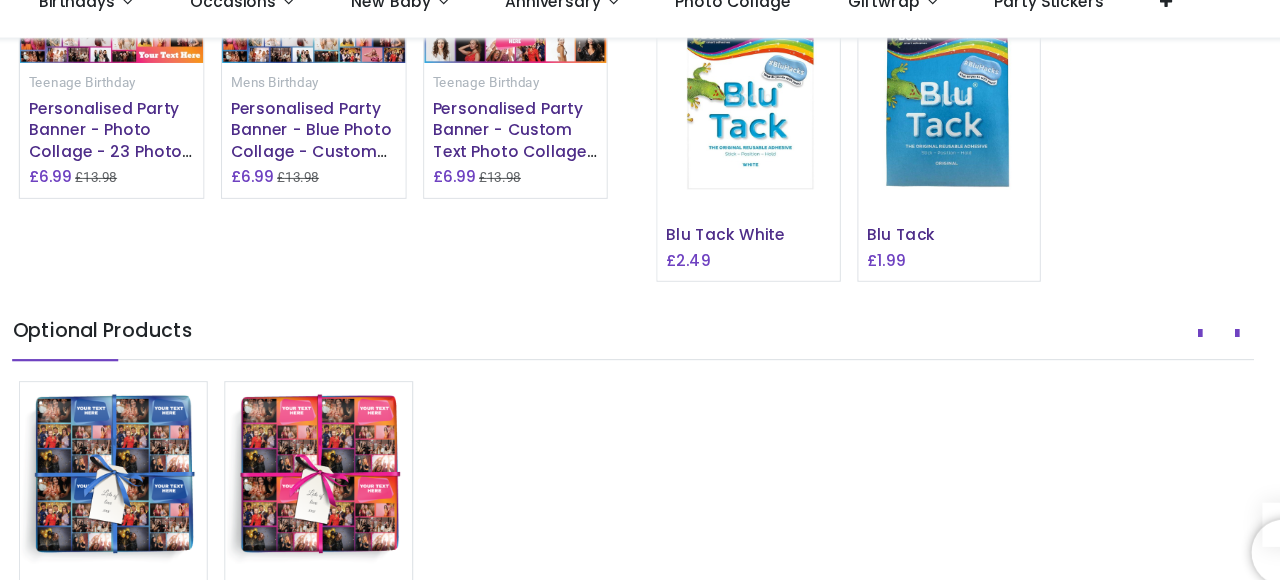 click at bounding box center (577, -6) 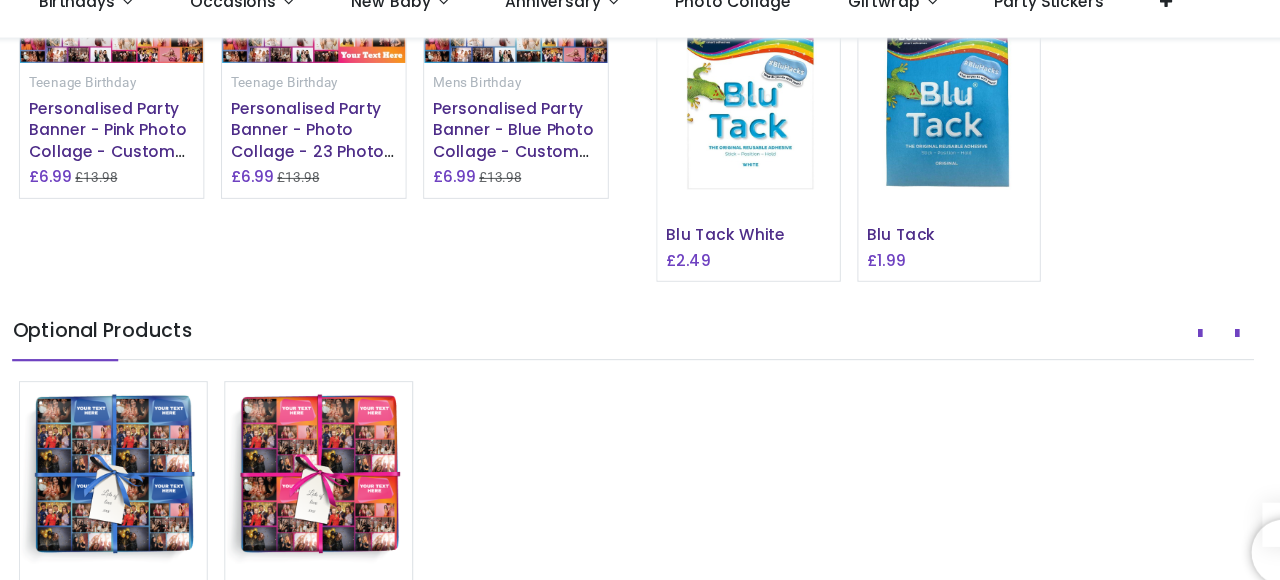click at bounding box center (577, -6) 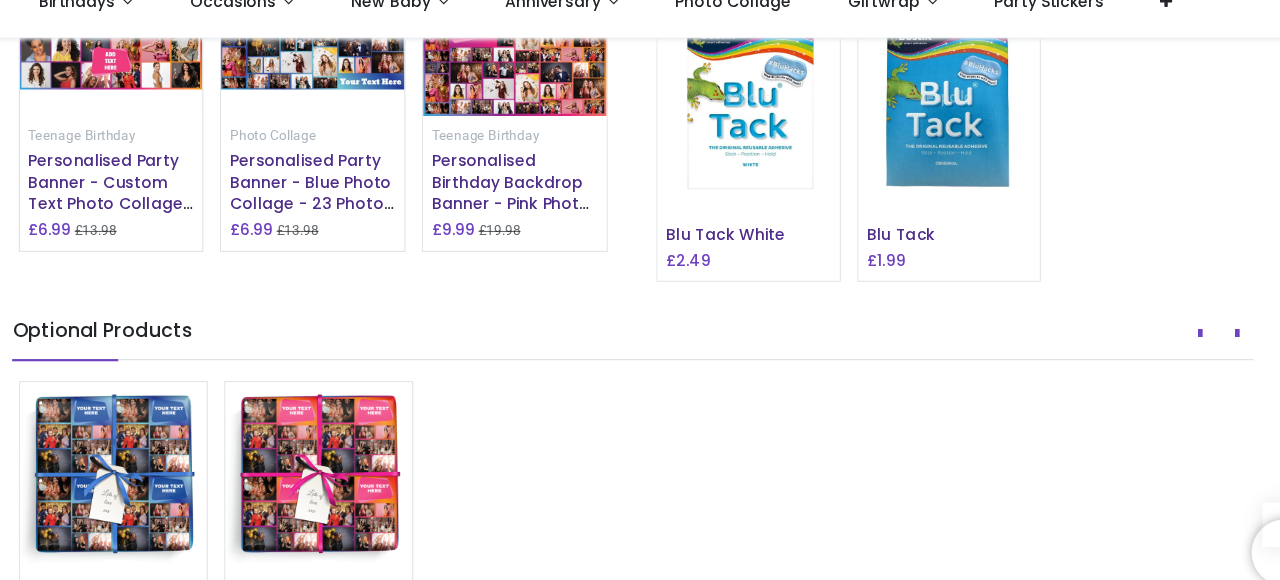 click at bounding box center [610, -6] 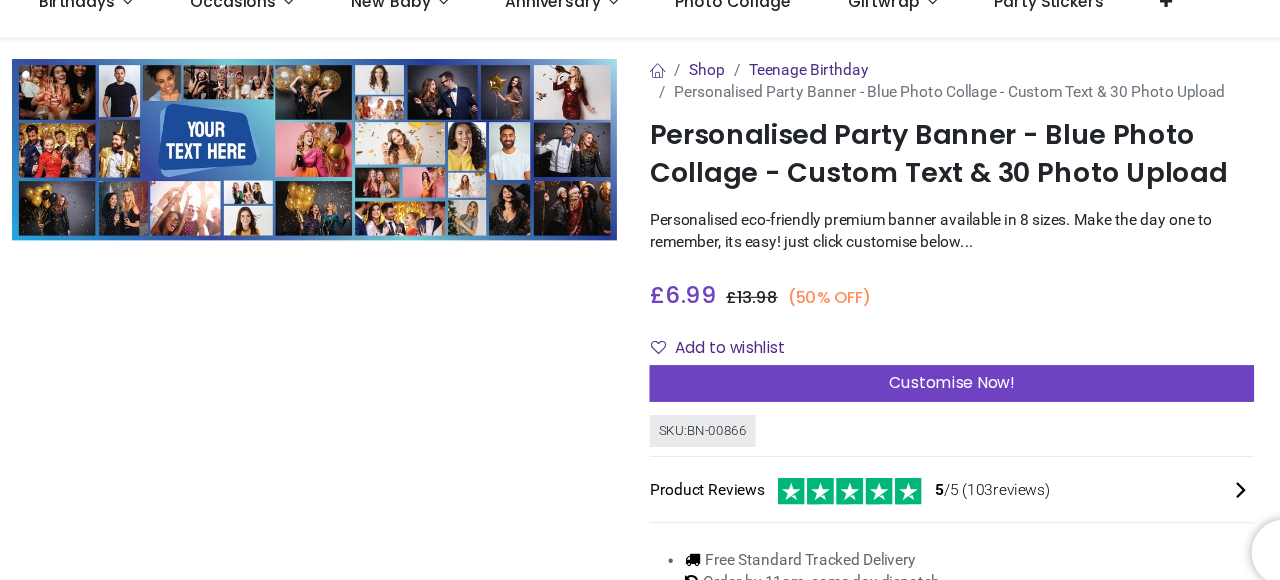 scroll, scrollTop: 0, scrollLeft: 0, axis: both 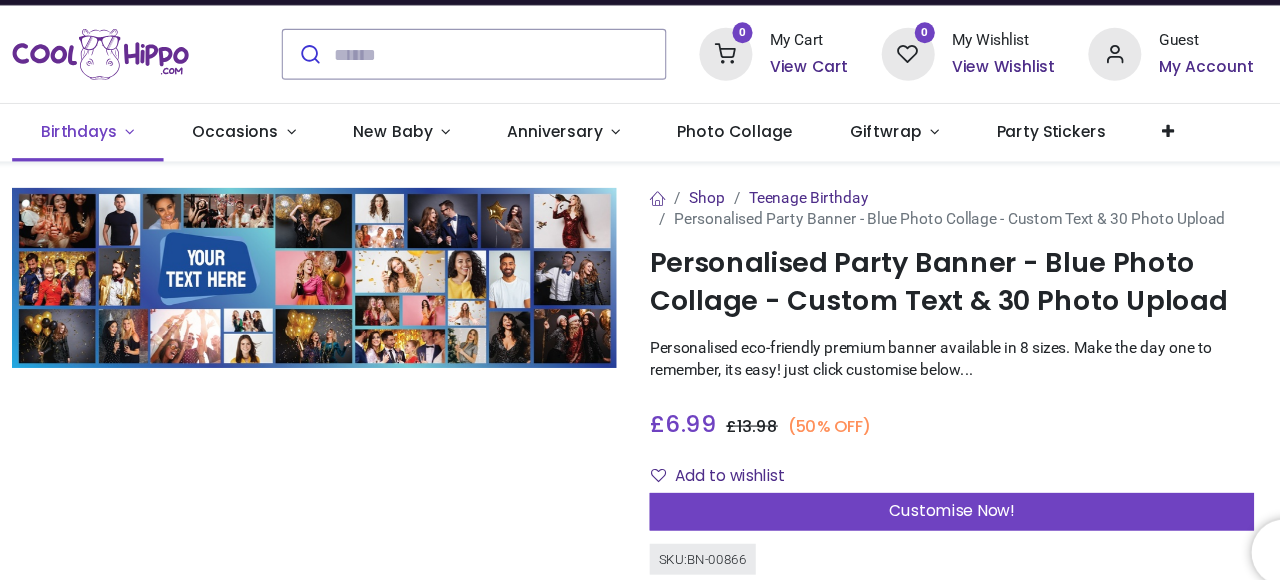 click on "Birthdays" at bounding box center [138, 149] 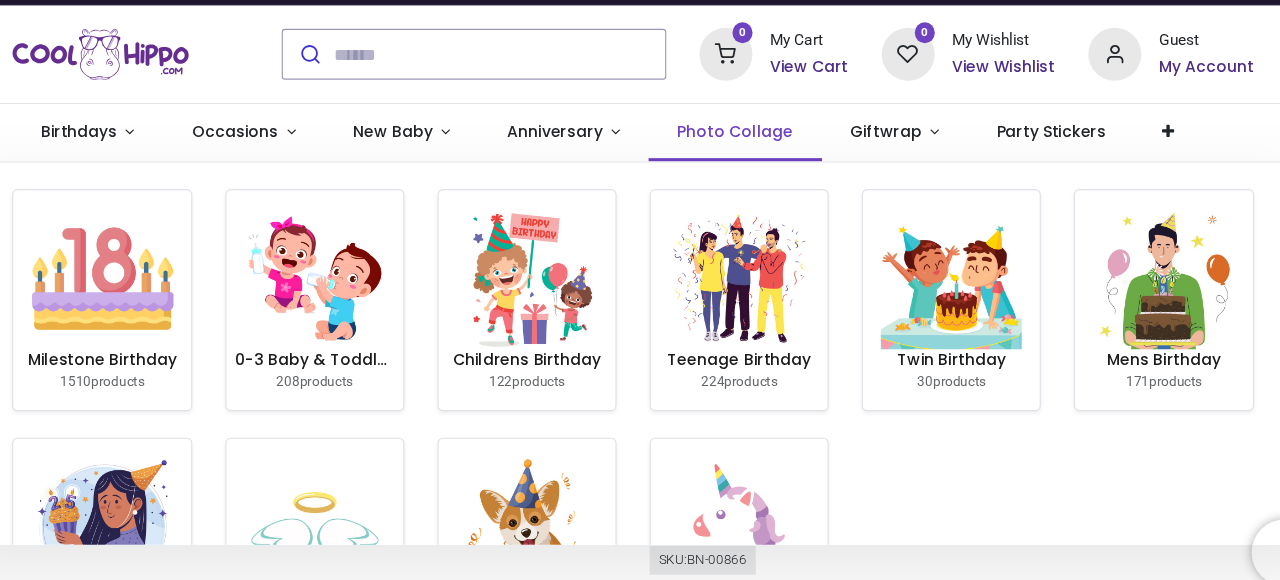 click on "Photo Collage" at bounding box center [732, 149] 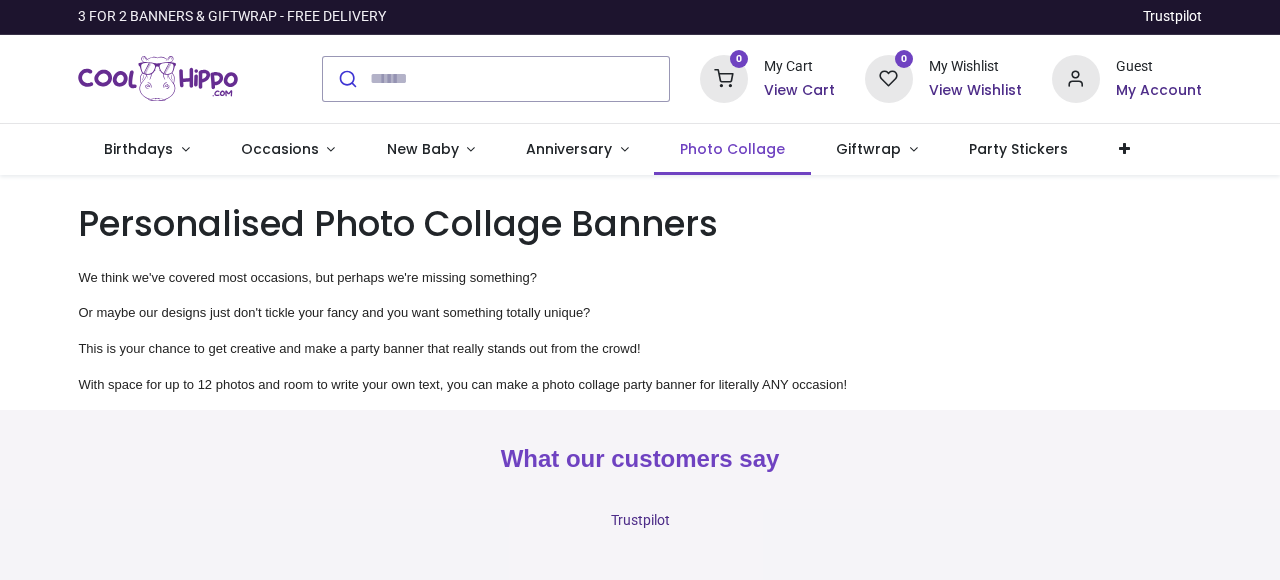 scroll, scrollTop: 0, scrollLeft: 0, axis: both 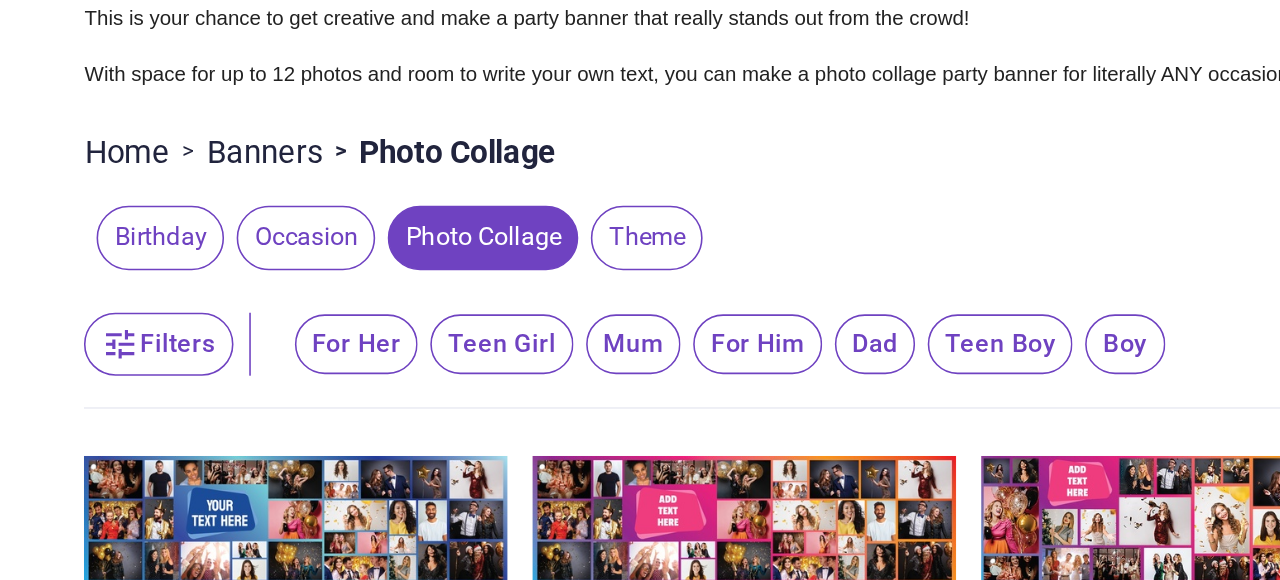 click on "Photo Collage" at bounding box center (331, 296) 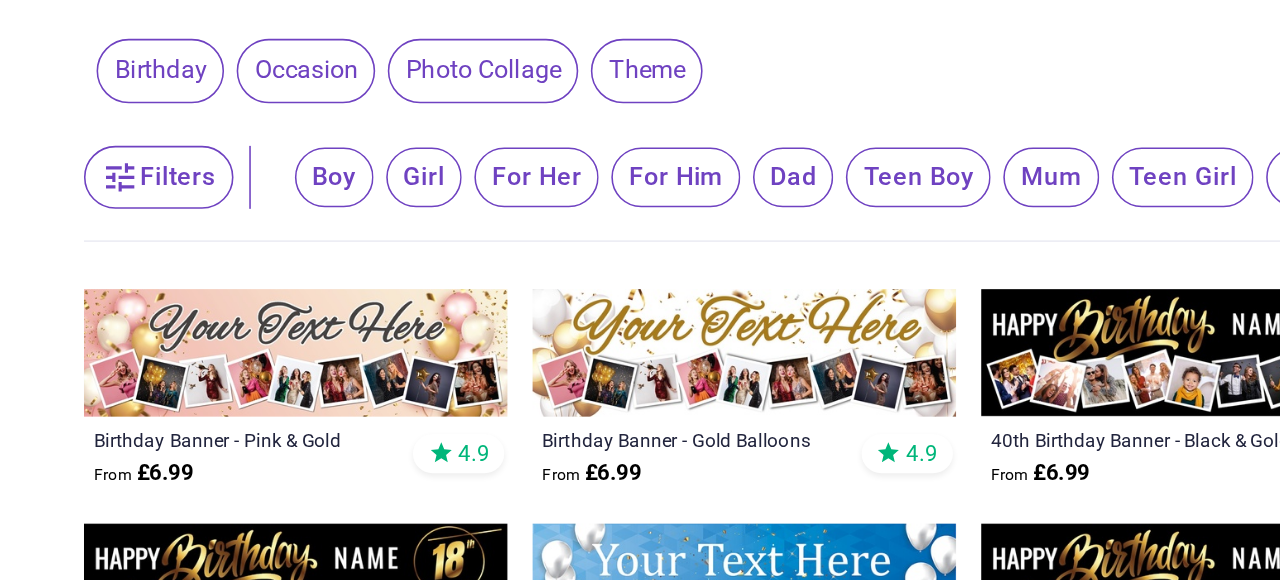scroll, scrollTop: 293, scrollLeft: 0, axis: vertical 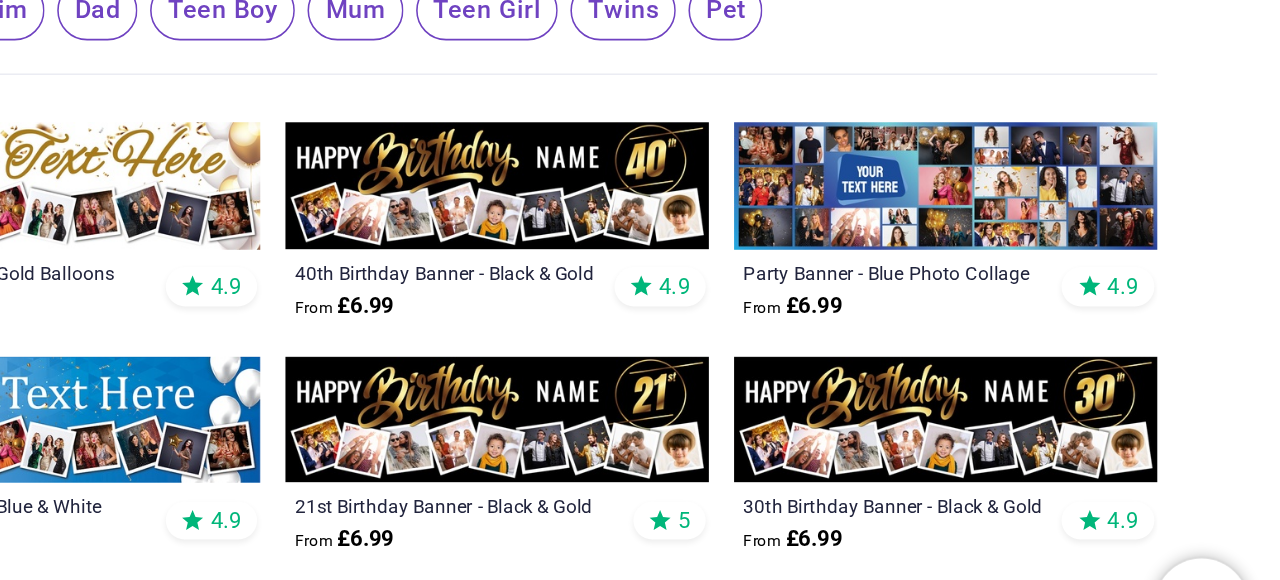 click at bounding box center (1067, 263) 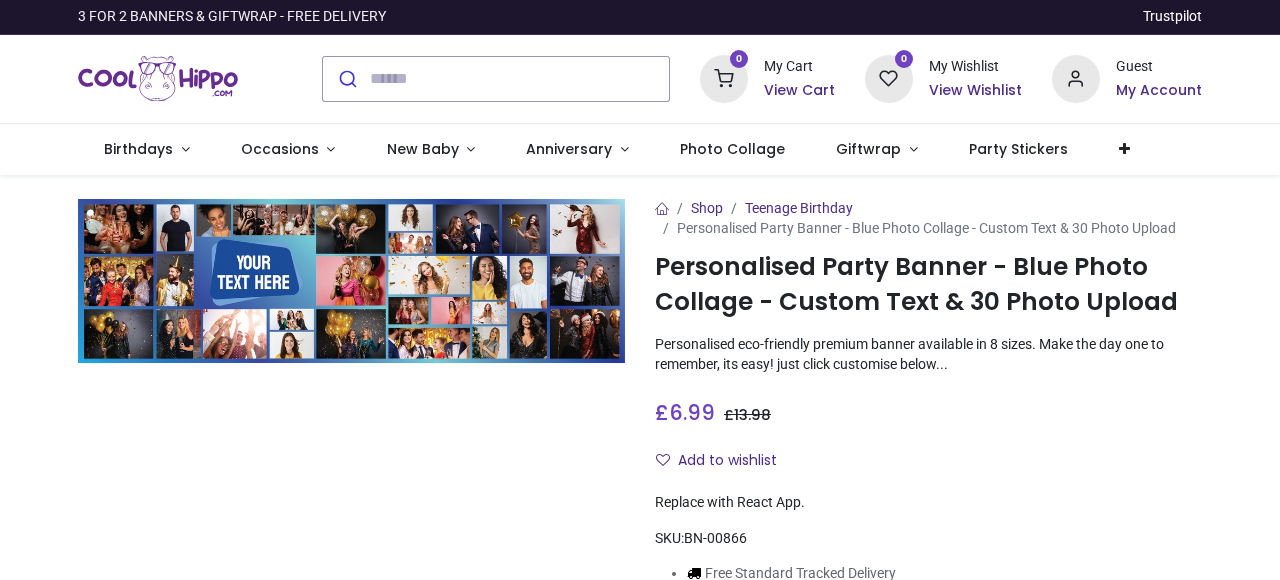 scroll, scrollTop: 0, scrollLeft: 0, axis: both 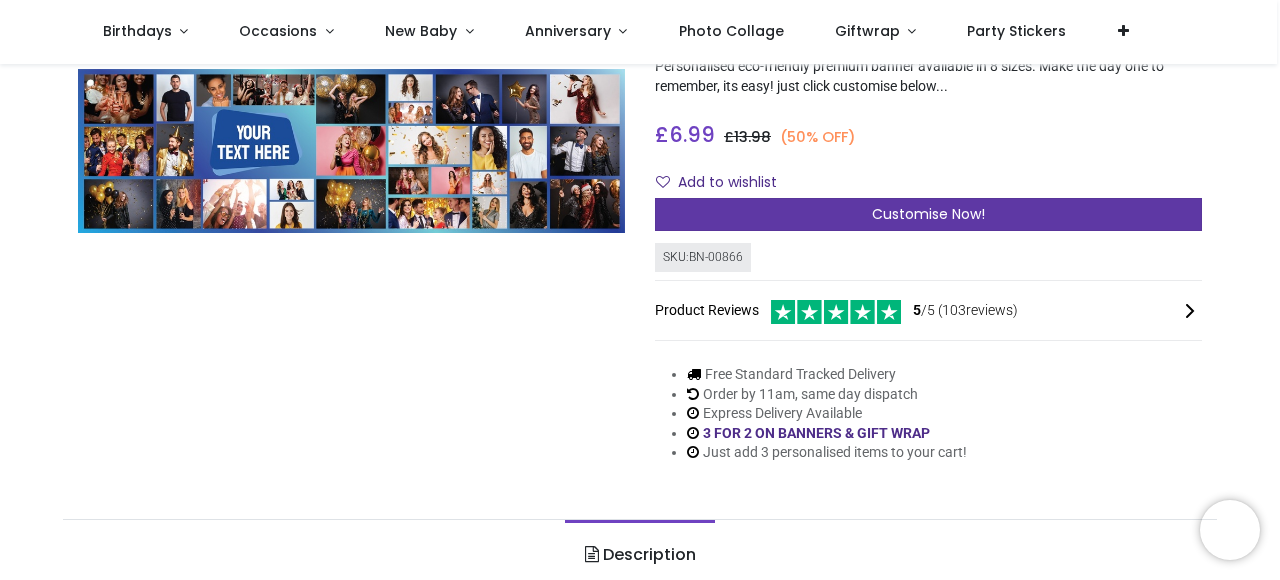 click on "Customise Now!" at bounding box center [928, 214] 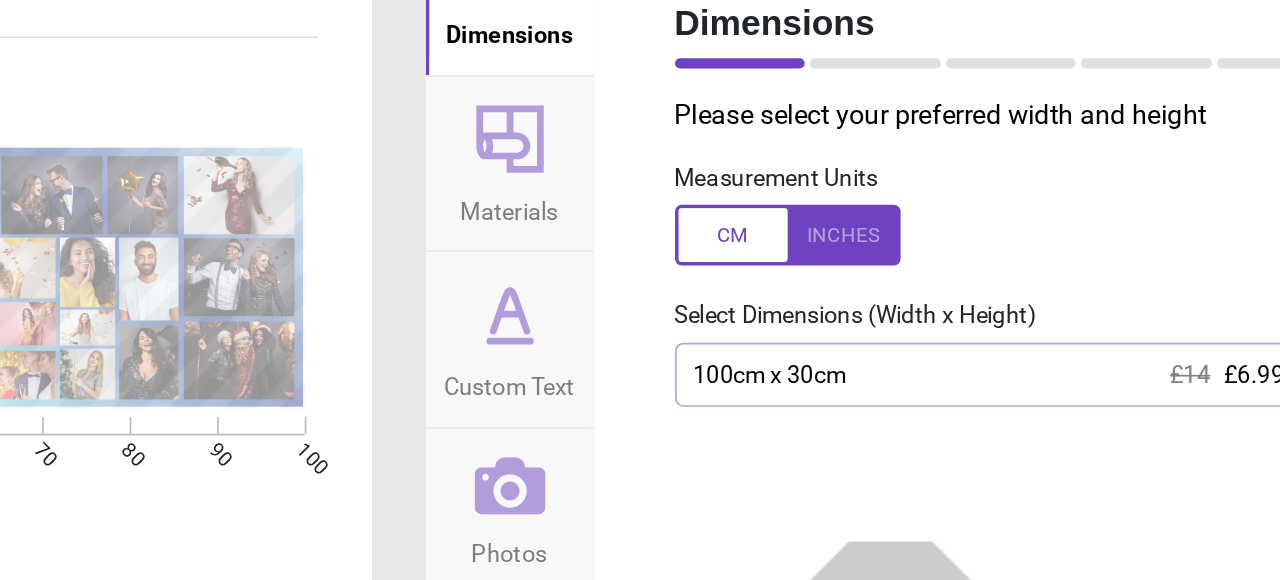 click at bounding box center [884, 215] 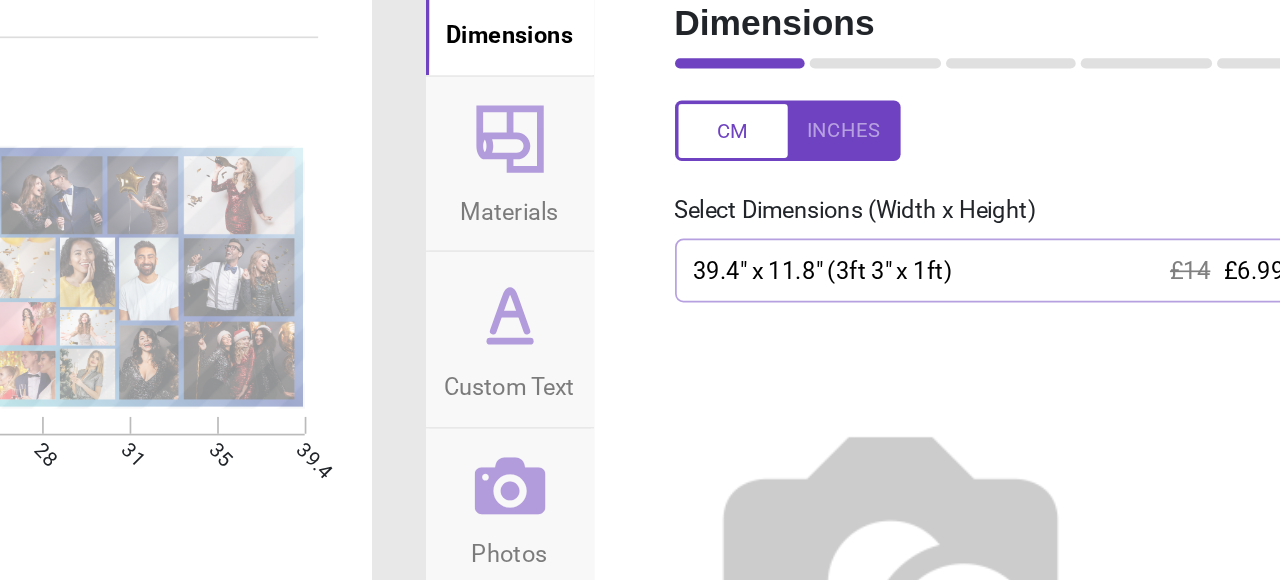 scroll, scrollTop: 88, scrollLeft: 0, axis: vertical 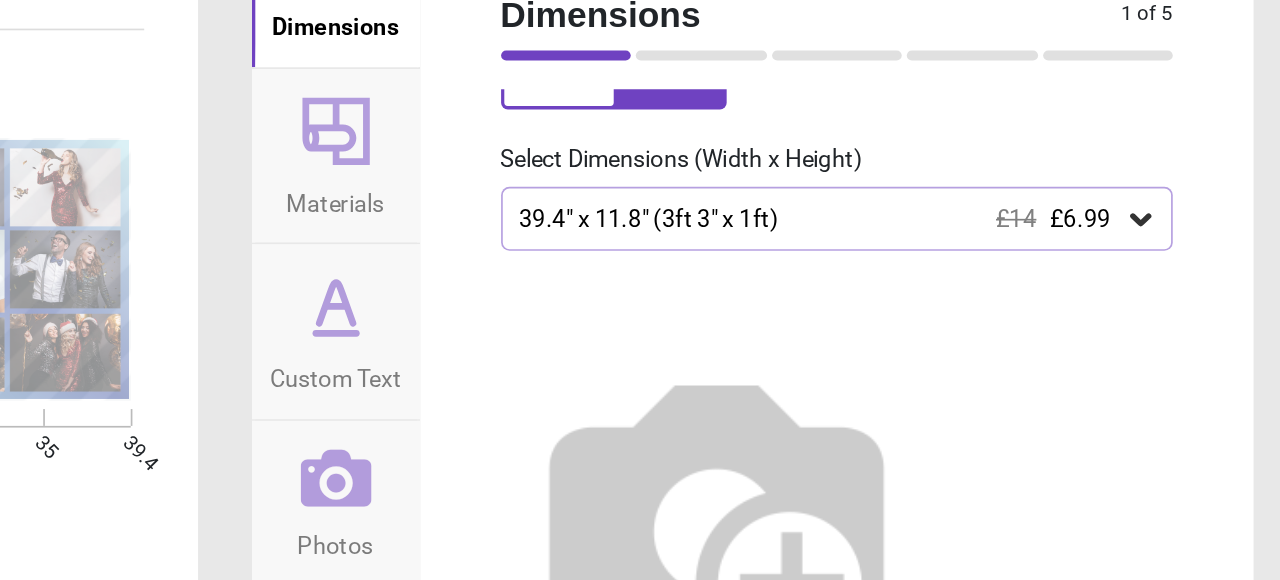 click 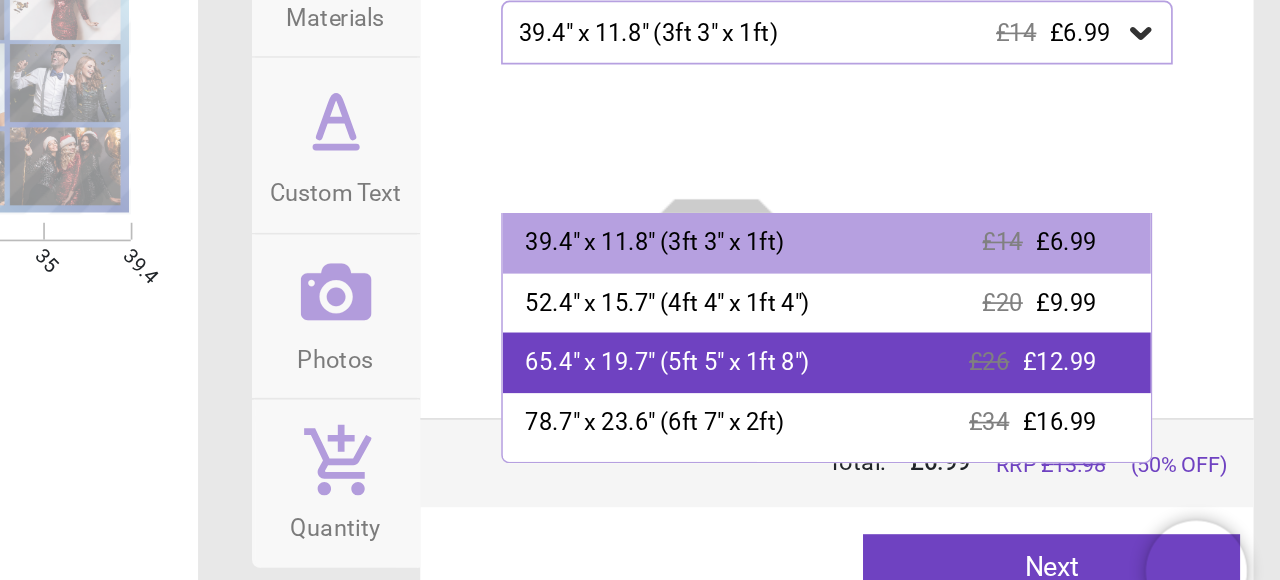 click on "65.4"  x  19.7"    (5ft 5" x 1ft 8")" at bounding box center (916, 406) 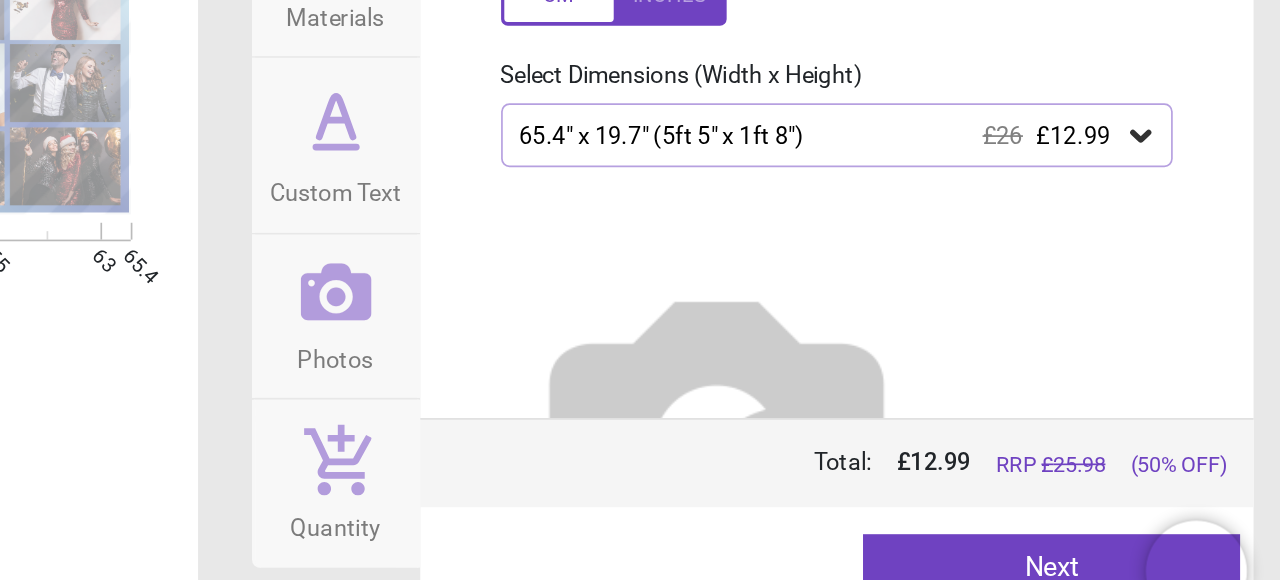 scroll, scrollTop: 0, scrollLeft: 0, axis: both 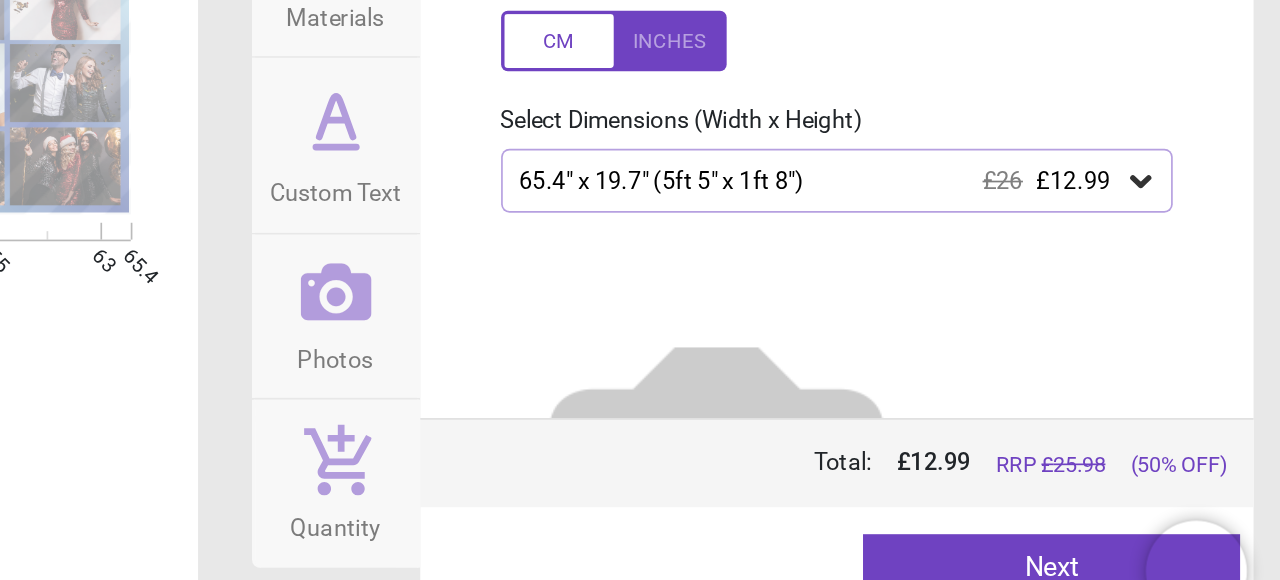 click 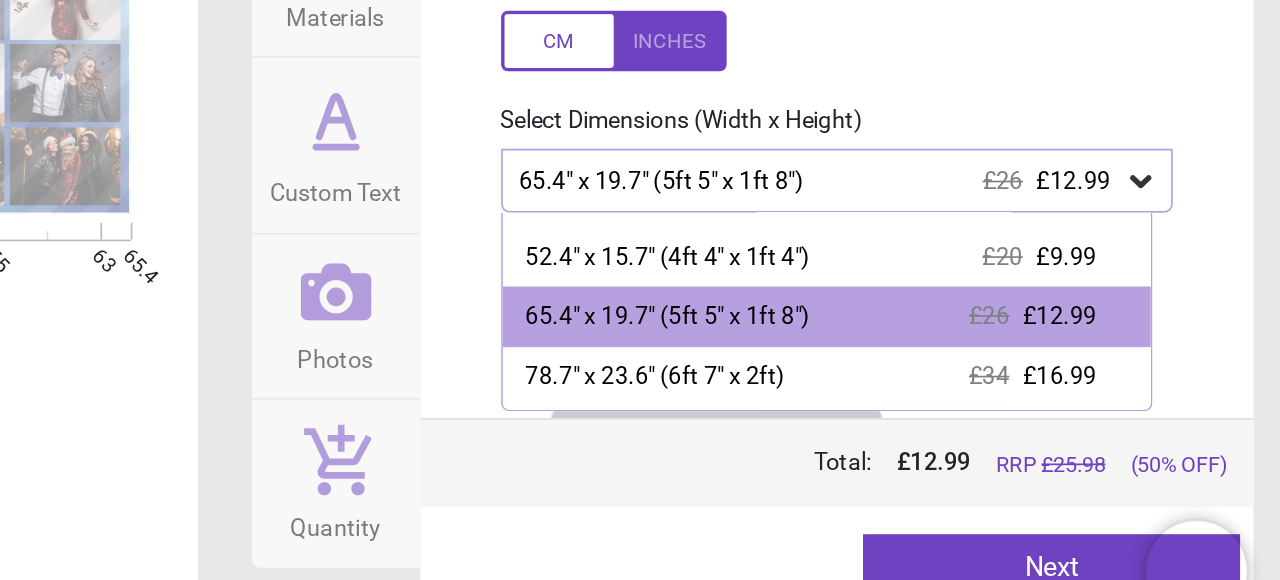 scroll, scrollTop: 32, scrollLeft: 0, axis: vertical 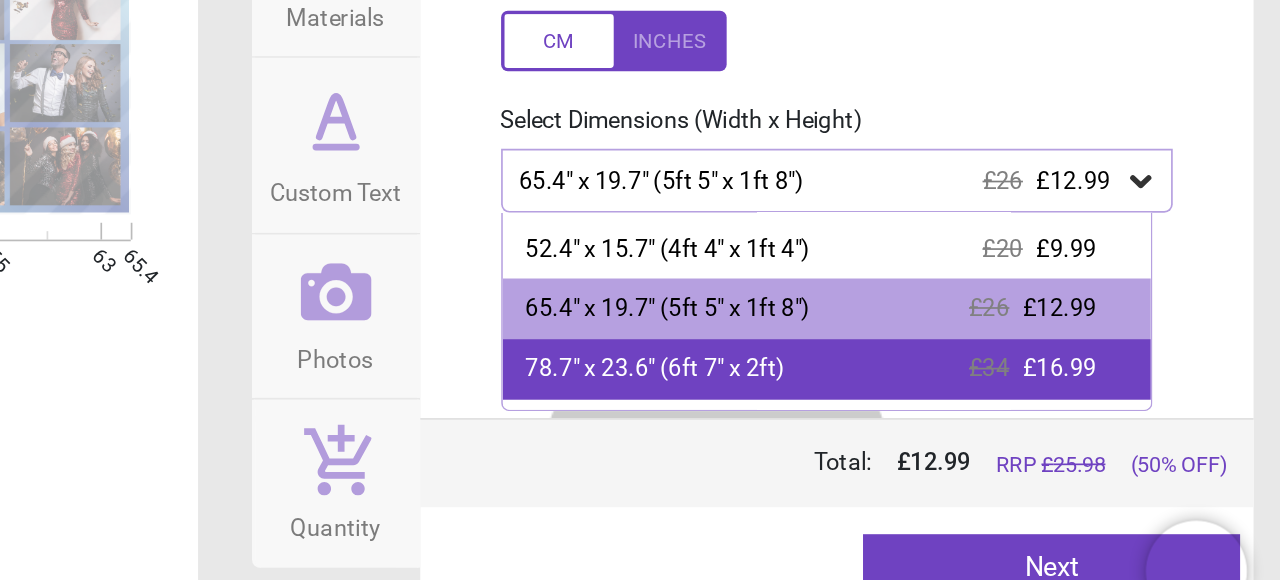 click on "78.7"  x  23.6"    (6ft 7" x 2ft)" at bounding box center (909, 410) 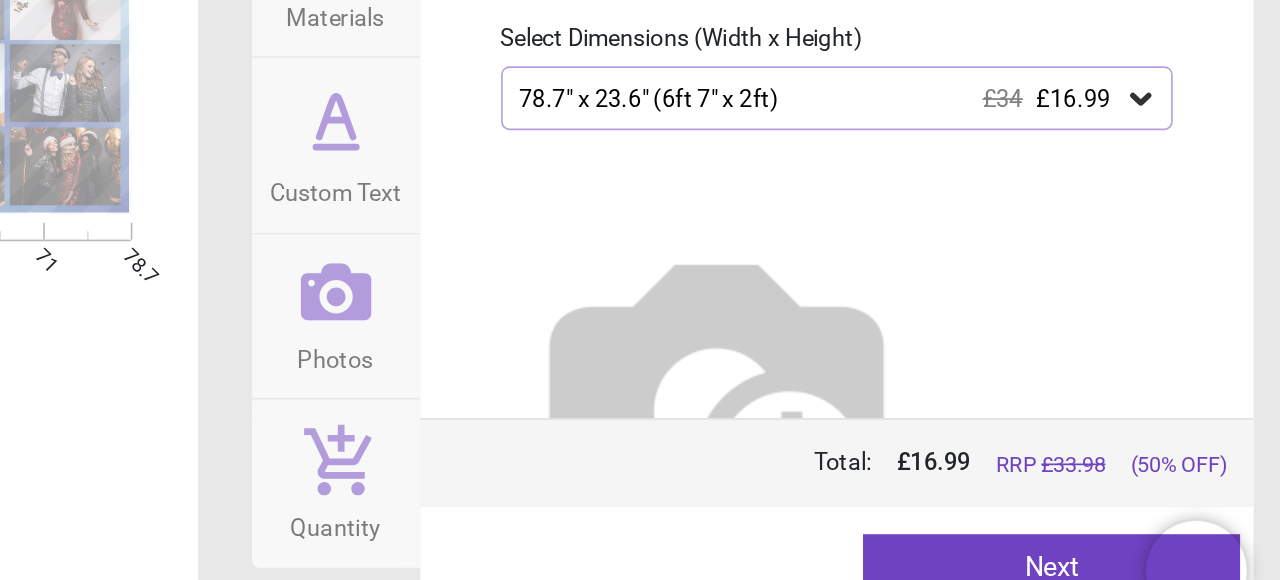 scroll, scrollTop: 88, scrollLeft: 0, axis: vertical 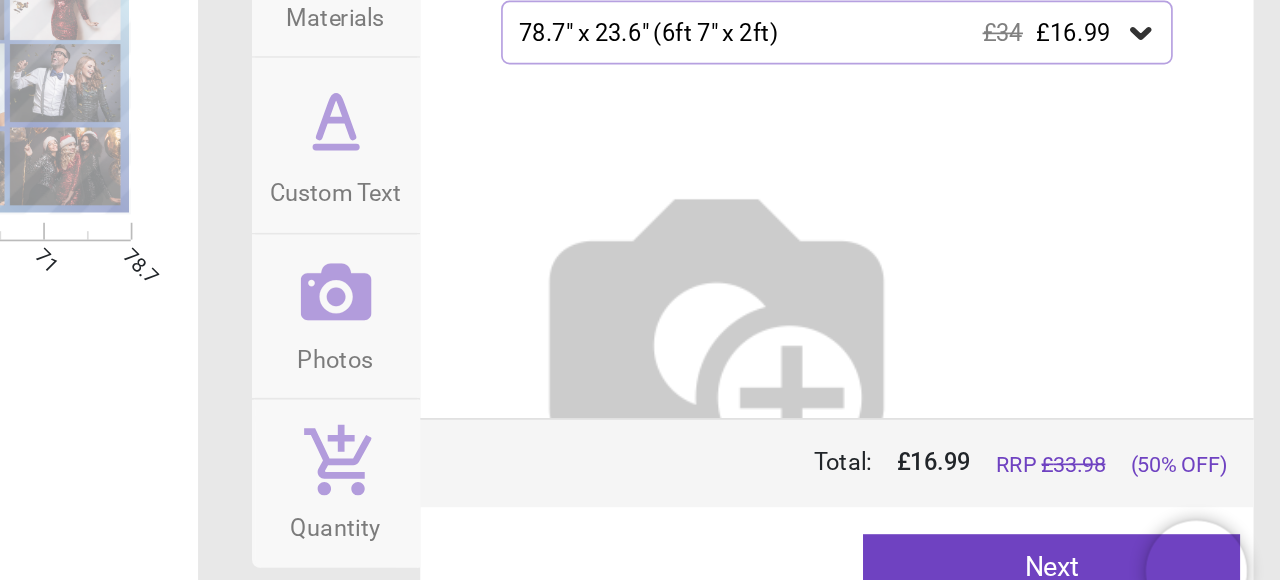 click on "Next" at bounding box center [1144, 528] 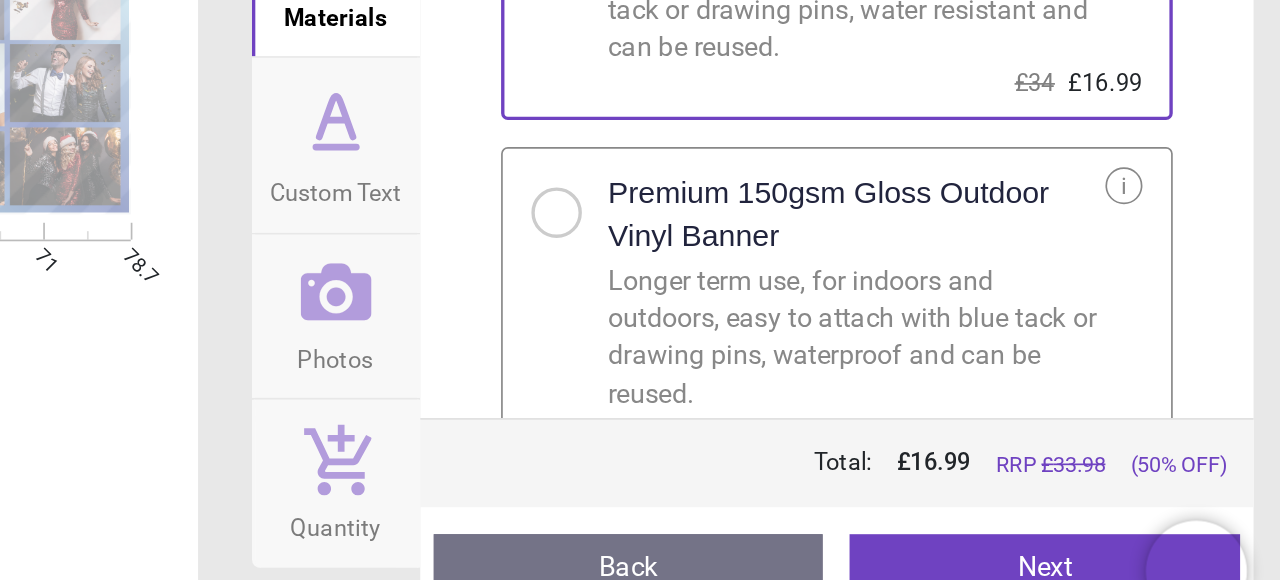 scroll, scrollTop: 126, scrollLeft: 0, axis: vertical 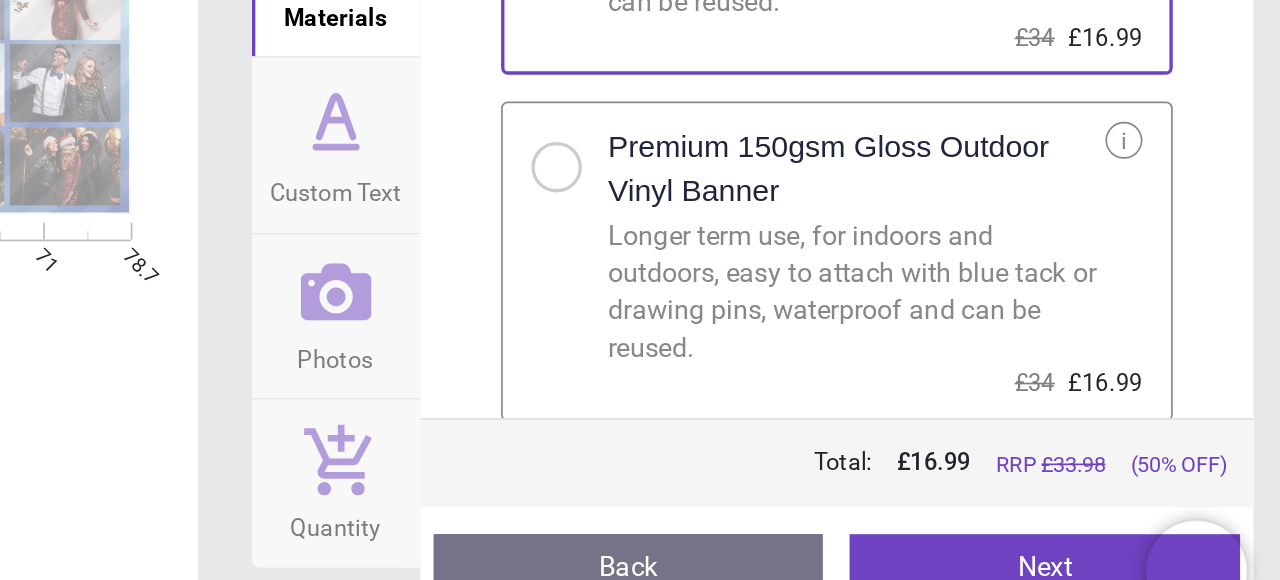 click at bounding box center [850, 290] 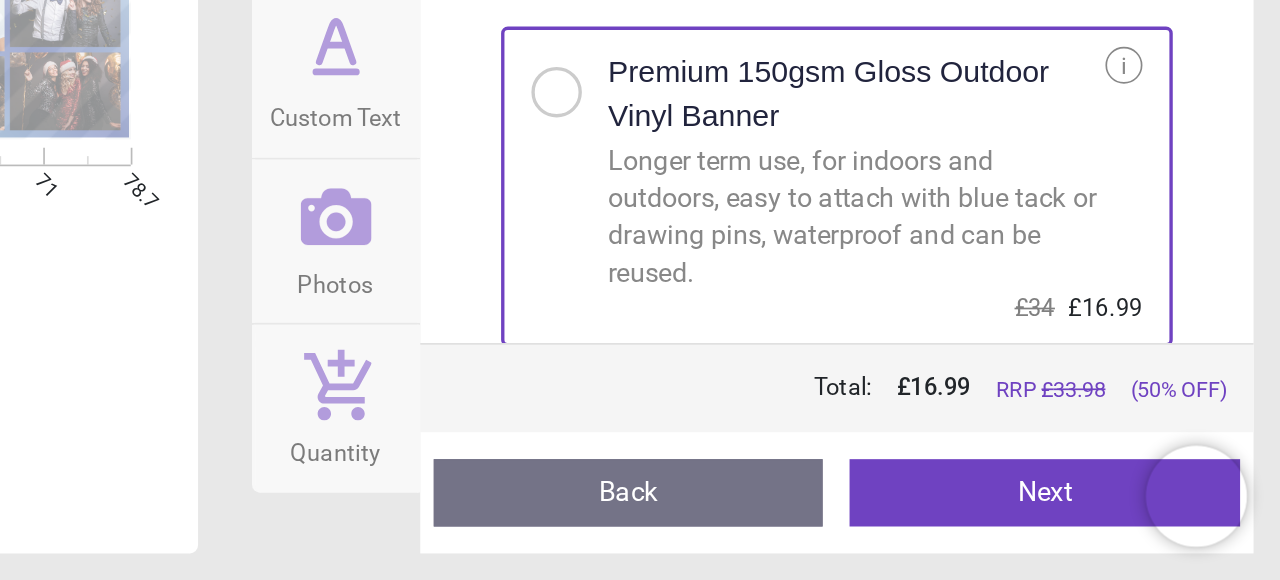 click on "Next" at bounding box center (1140, 528) 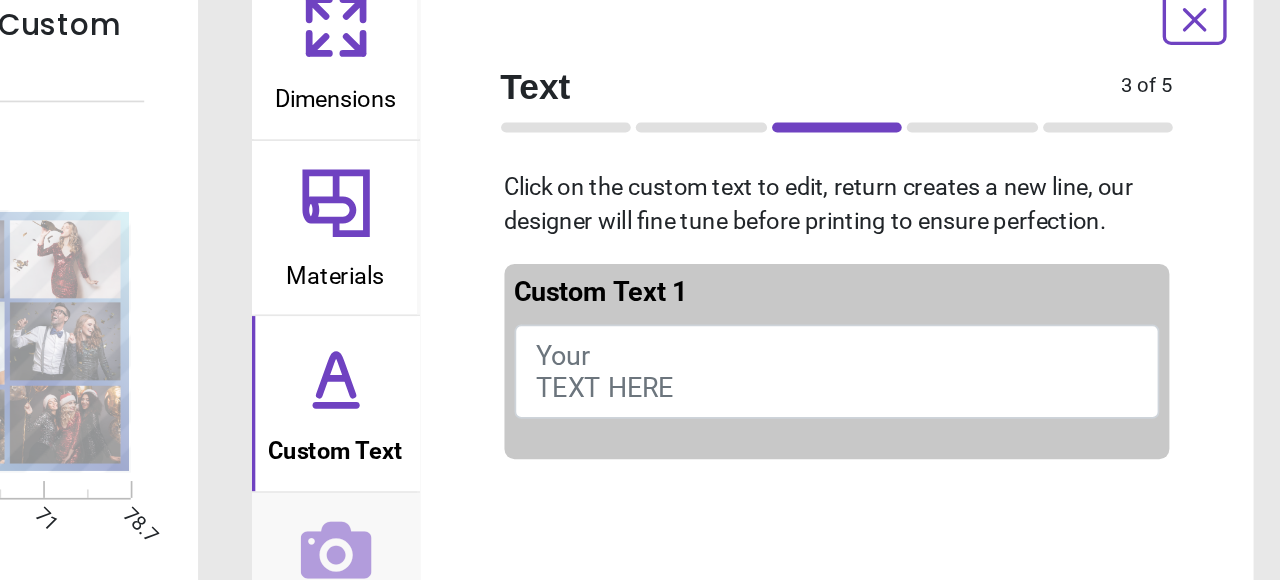 click on "Your
TEXT HERE" at bounding box center [1017, 258] 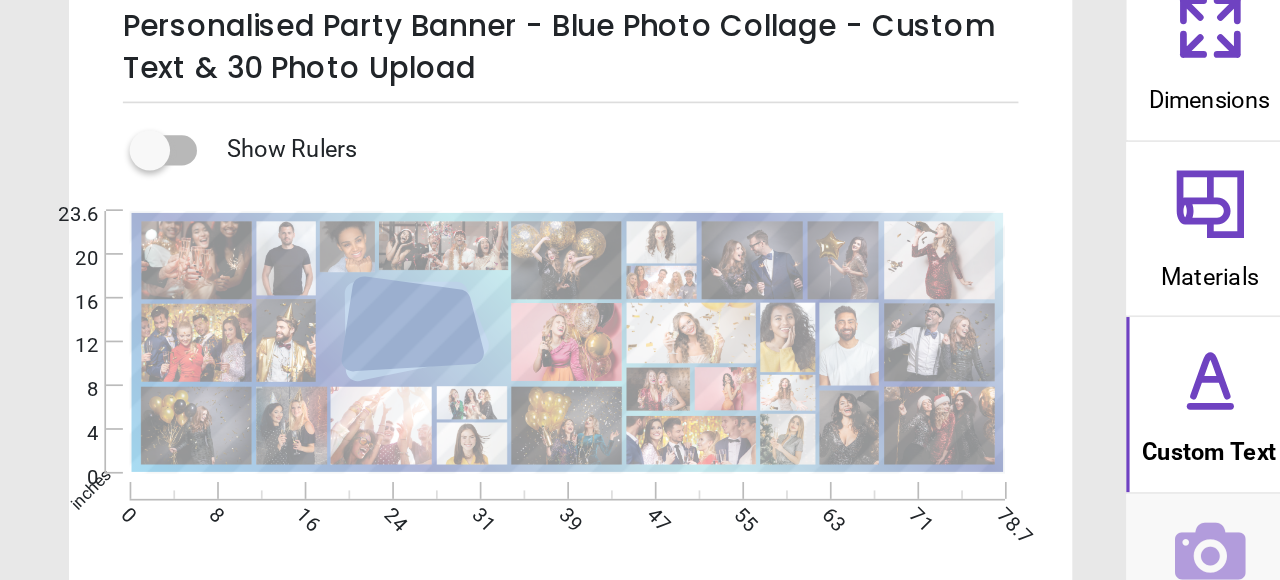 scroll, scrollTop: 0, scrollLeft: 0, axis: both 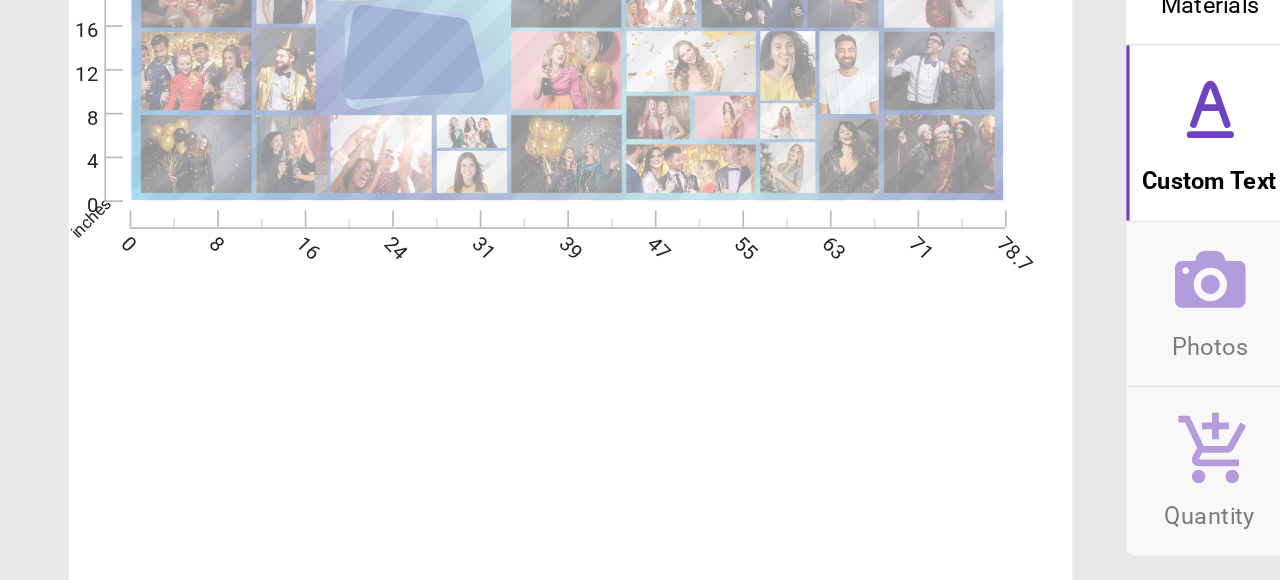 click 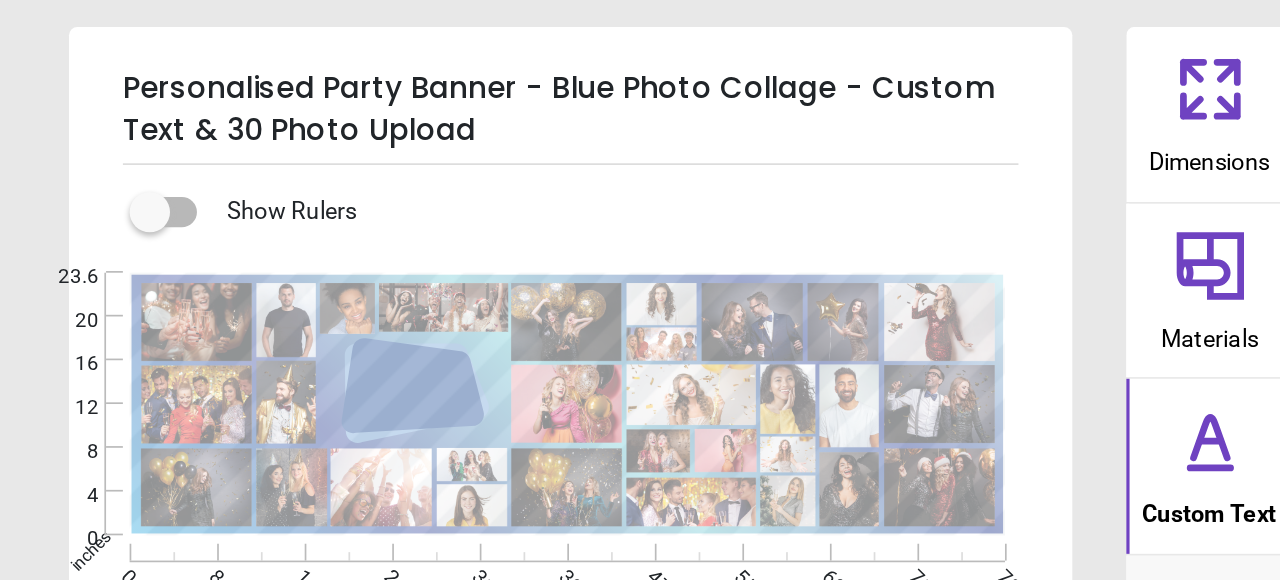 click 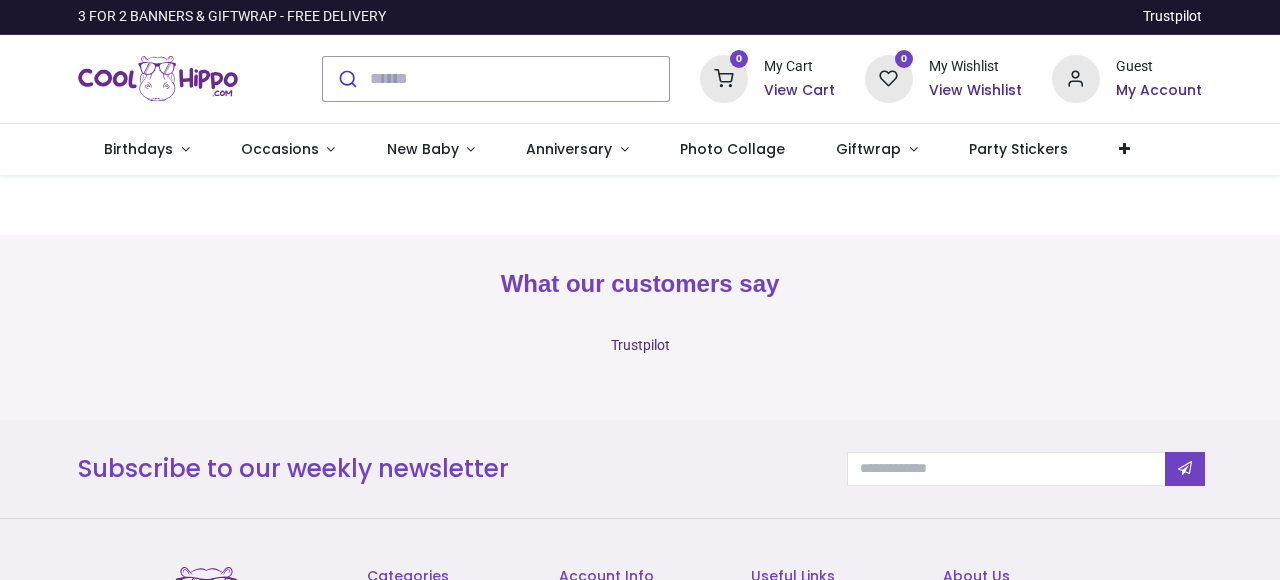 scroll, scrollTop: 0, scrollLeft: 0, axis: both 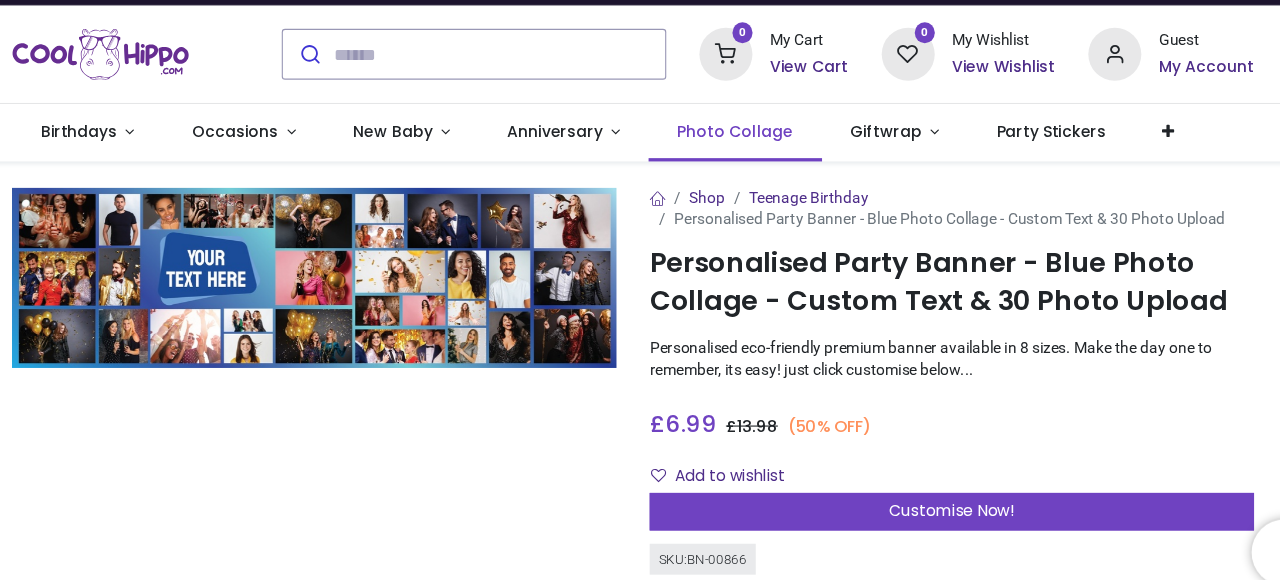 click on "Photo Collage" at bounding box center (732, 149) 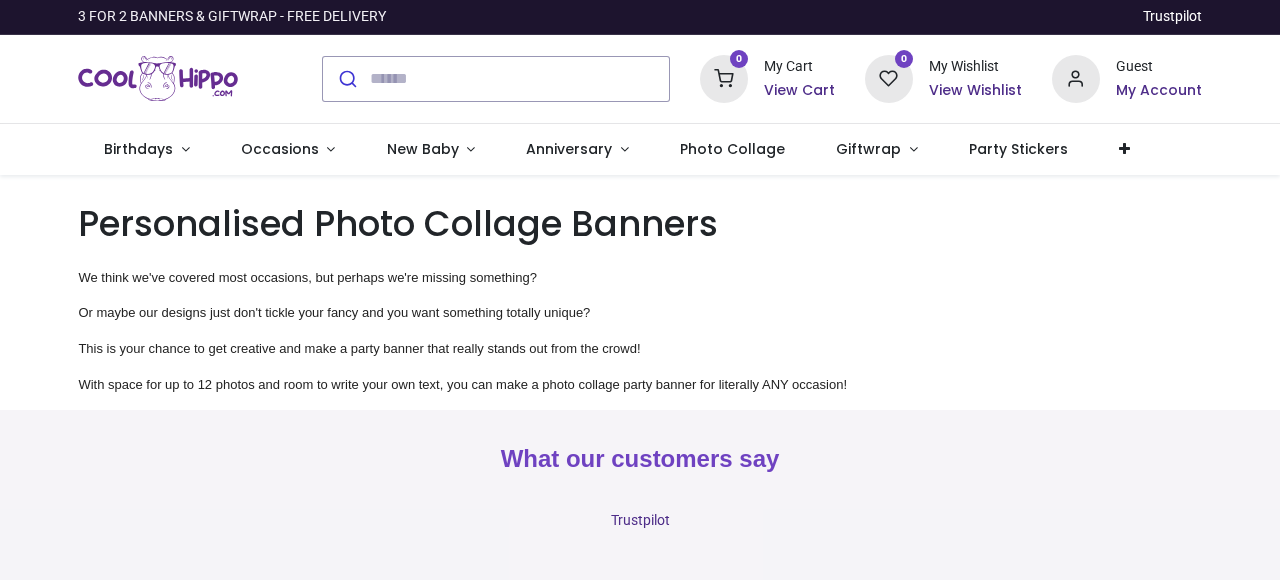 scroll, scrollTop: 0, scrollLeft: 0, axis: both 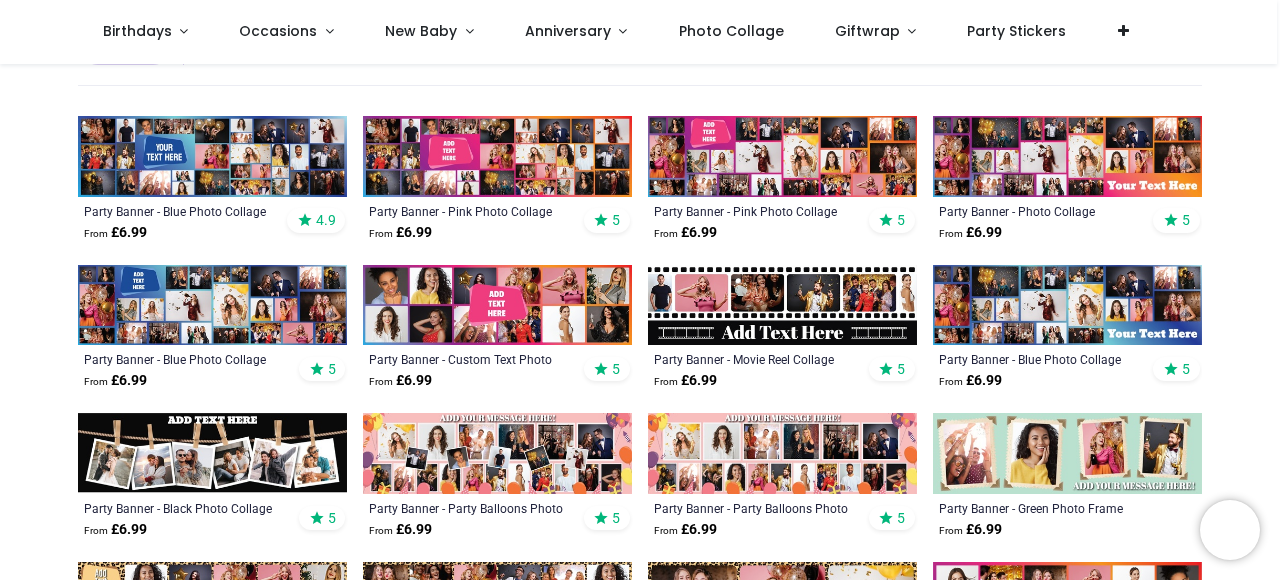 click at bounding box center (212, 156) 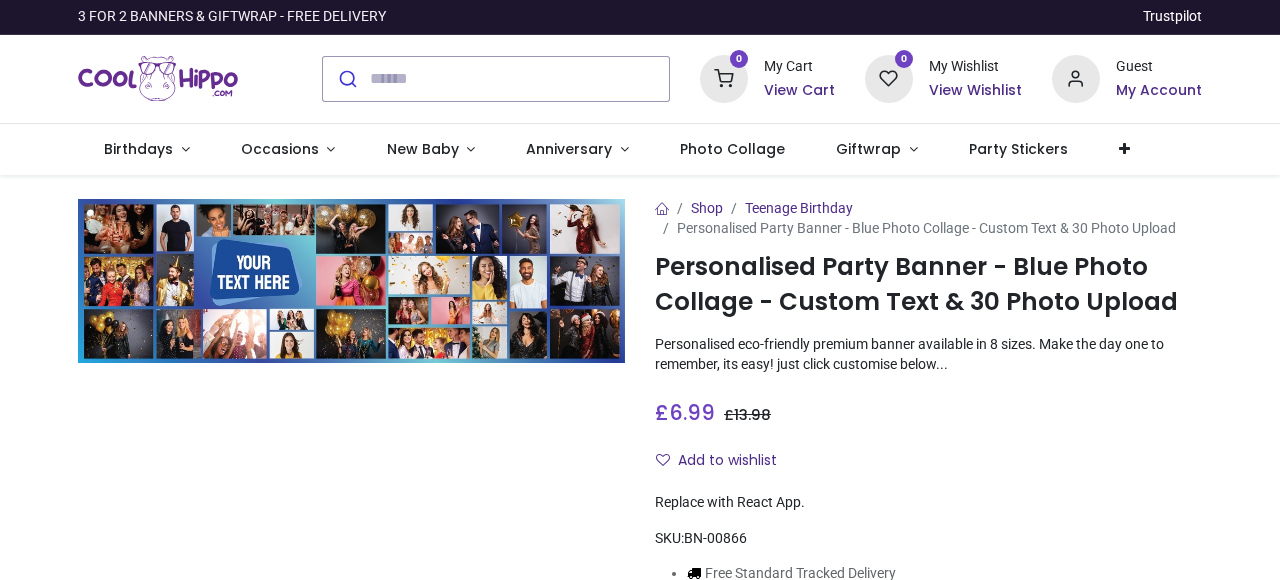 scroll, scrollTop: 0, scrollLeft: 0, axis: both 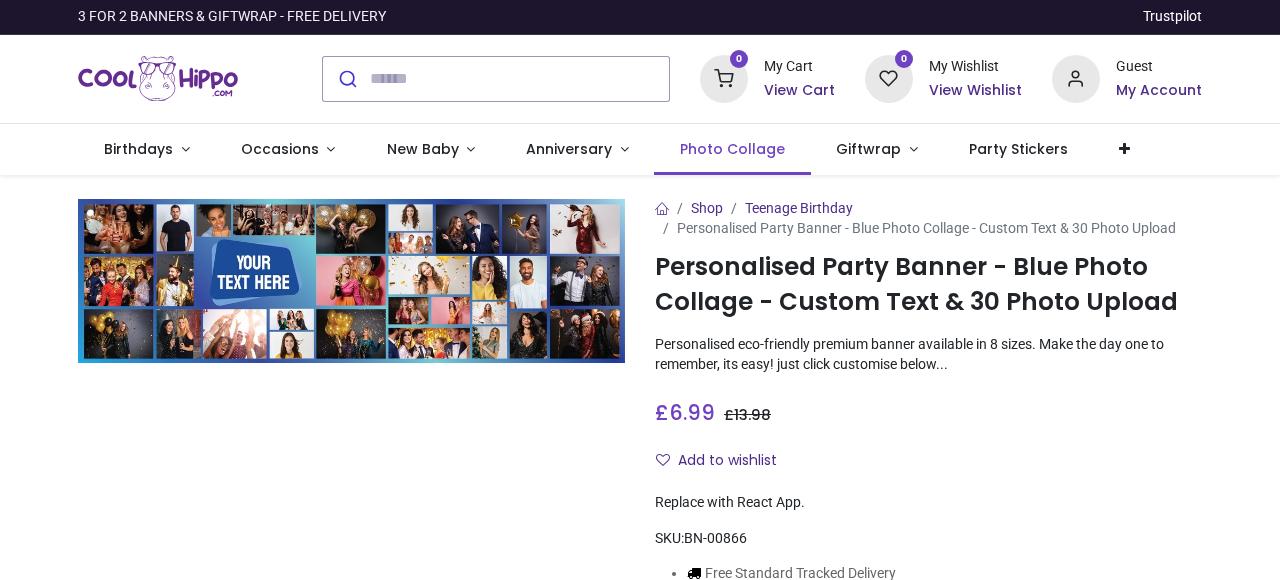 click on "Photo Collage" at bounding box center (732, 149) 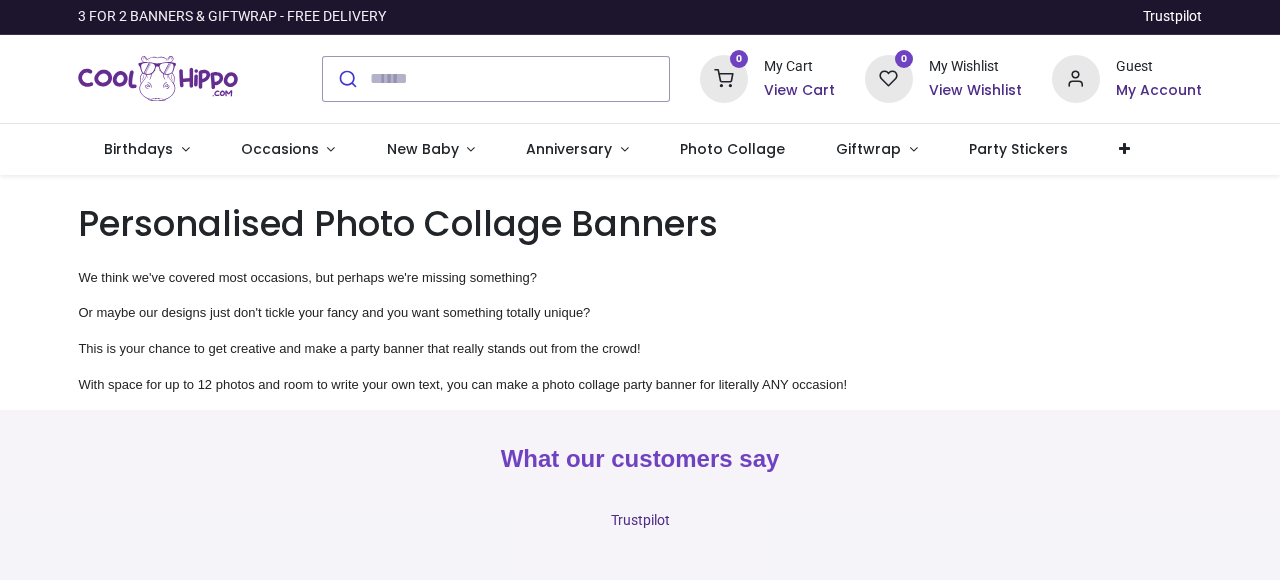 scroll, scrollTop: 0, scrollLeft: 0, axis: both 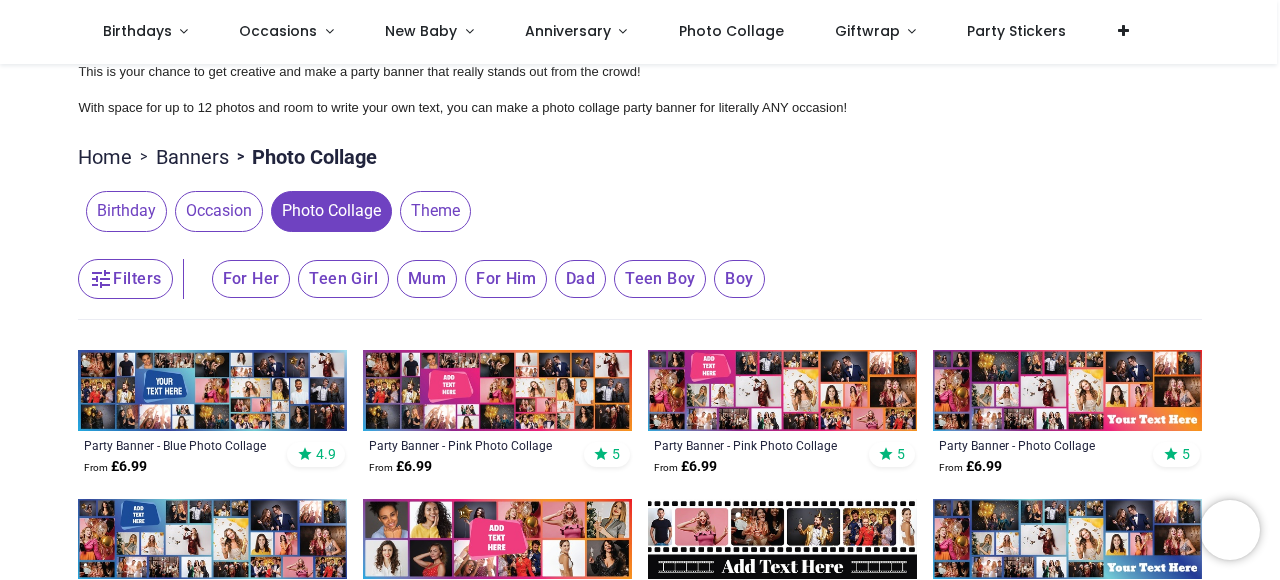 click on "Photo Collage" at bounding box center [331, 211] 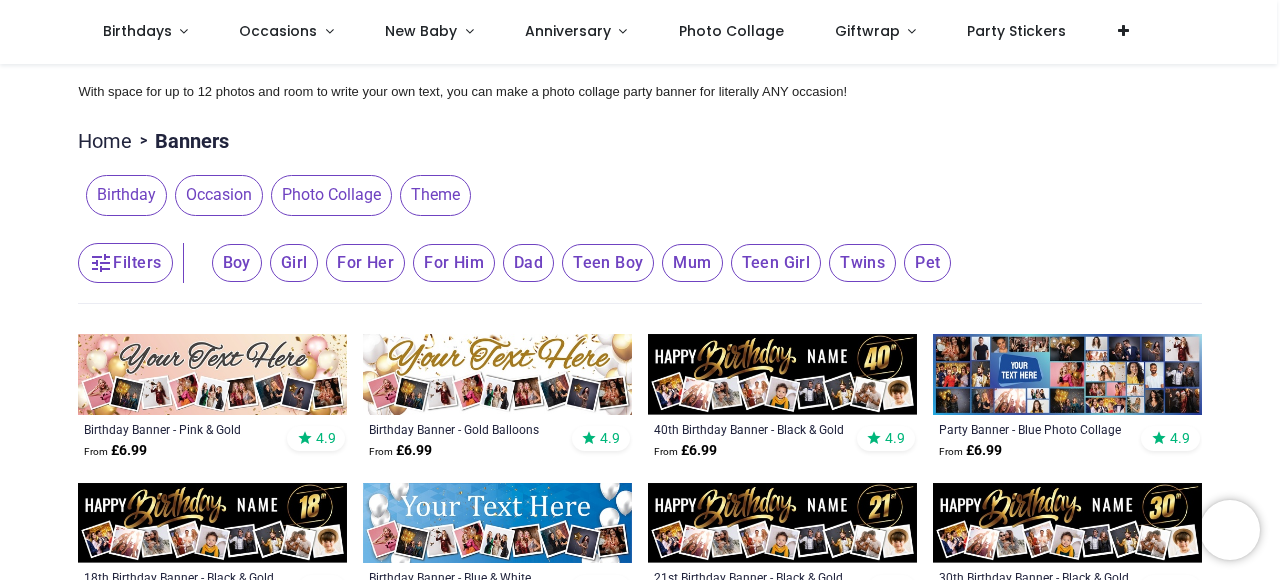 scroll, scrollTop: 166, scrollLeft: 0, axis: vertical 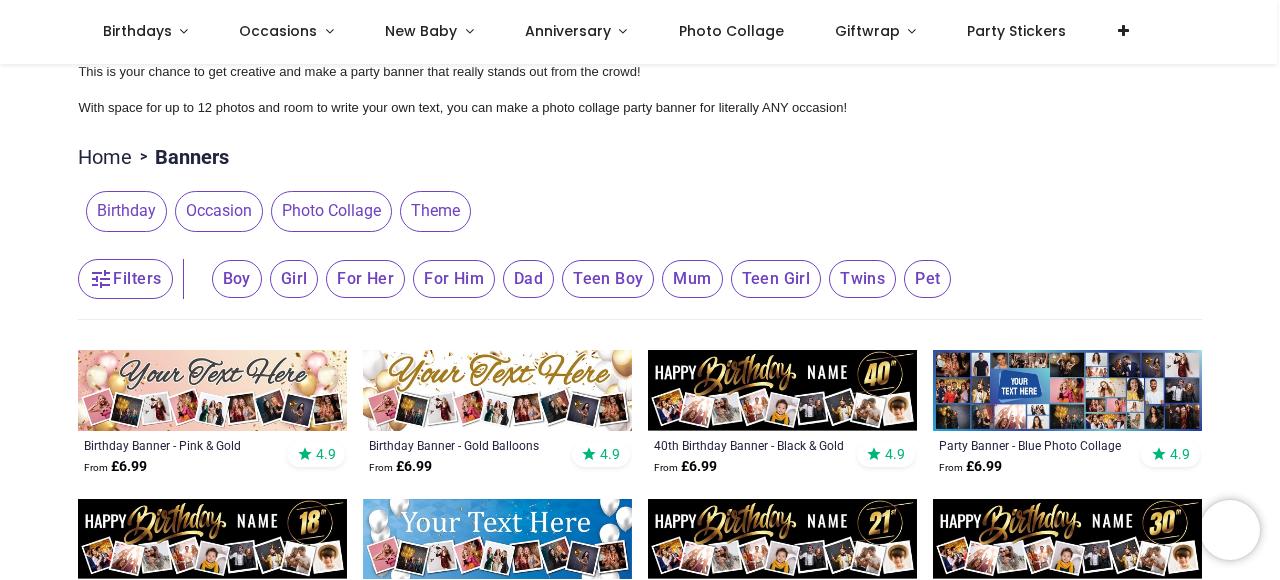 click at bounding box center [1067, 390] 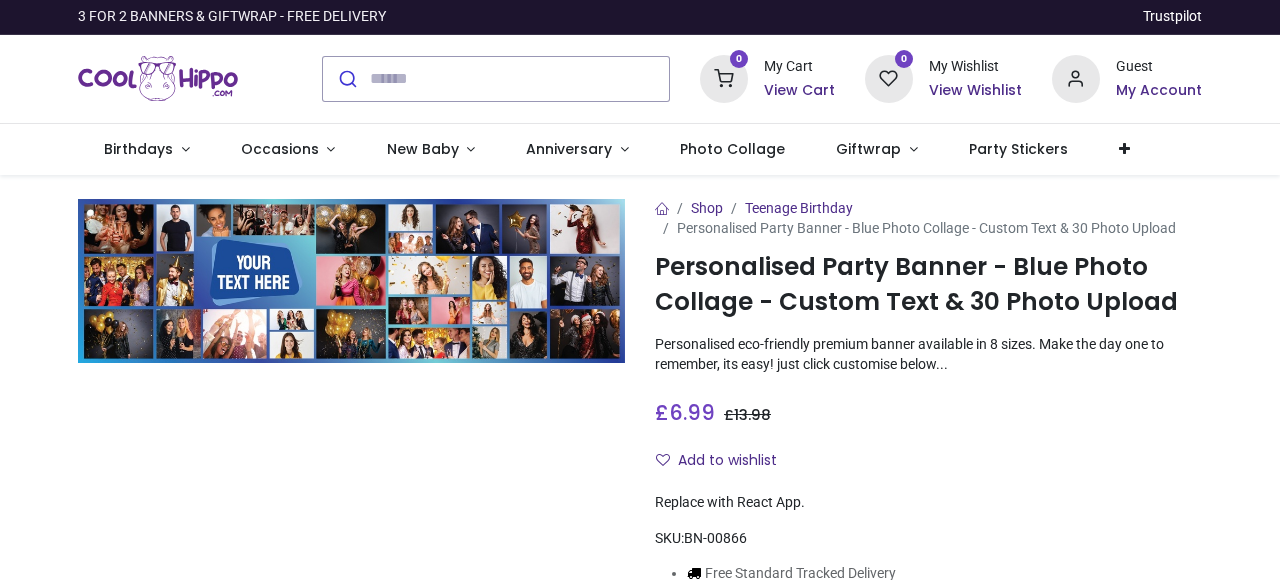 scroll, scrollTop: 0, scrollLeft: 0, axis: both 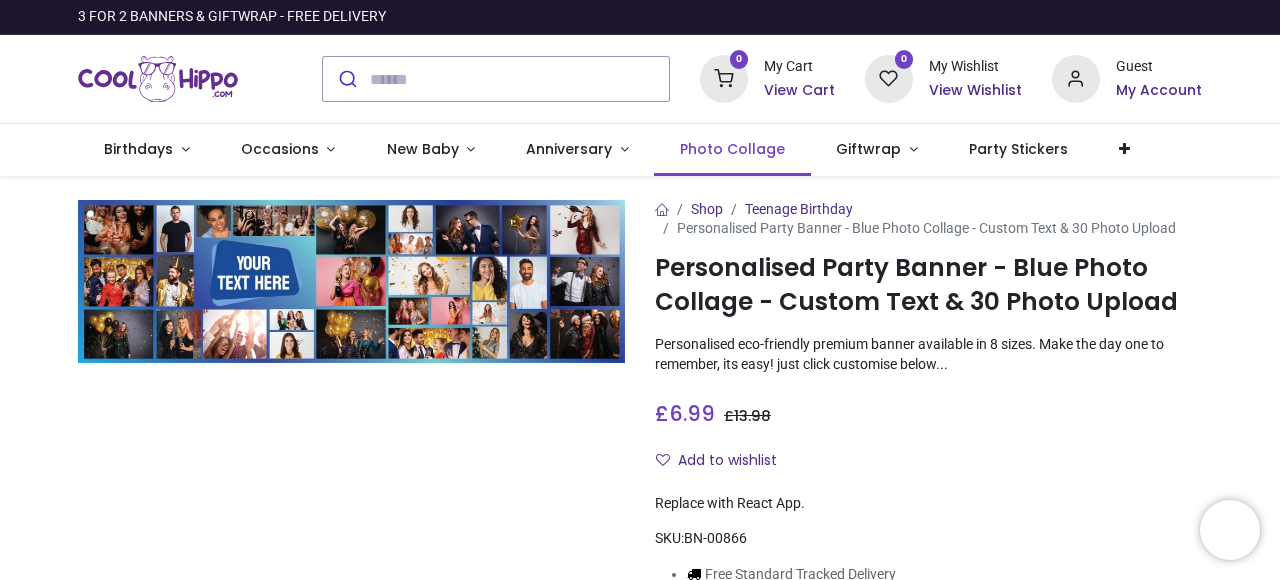 click on "Photo Collage" at bounding box center [732, 149] 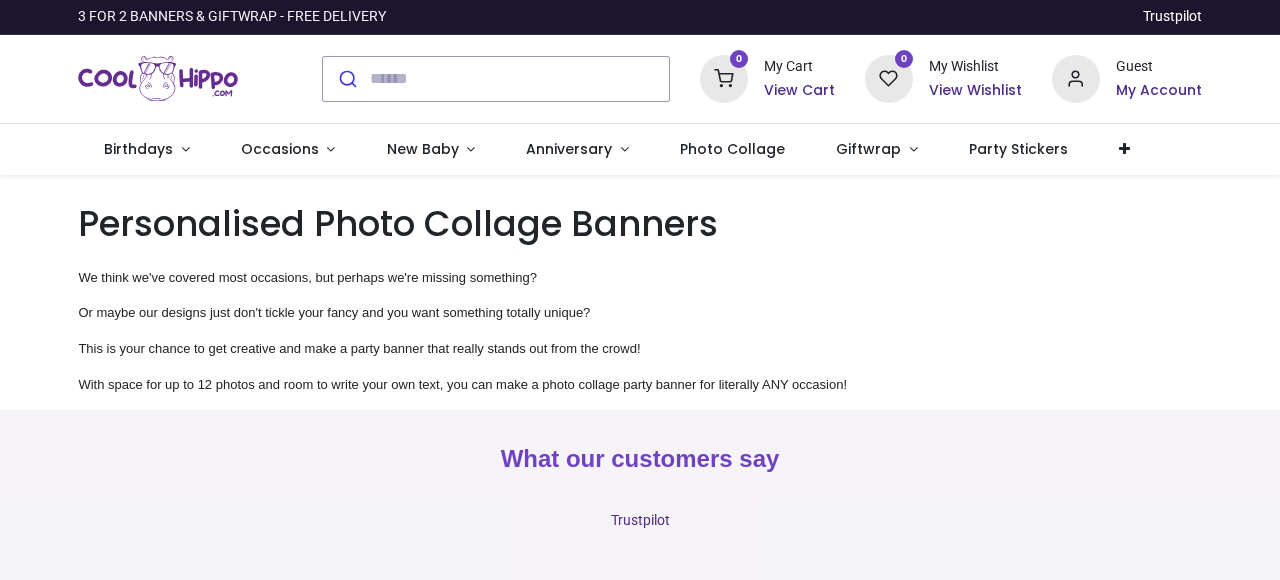 scroll, scrollTop: 0, scrollLeft: 0, axis: both 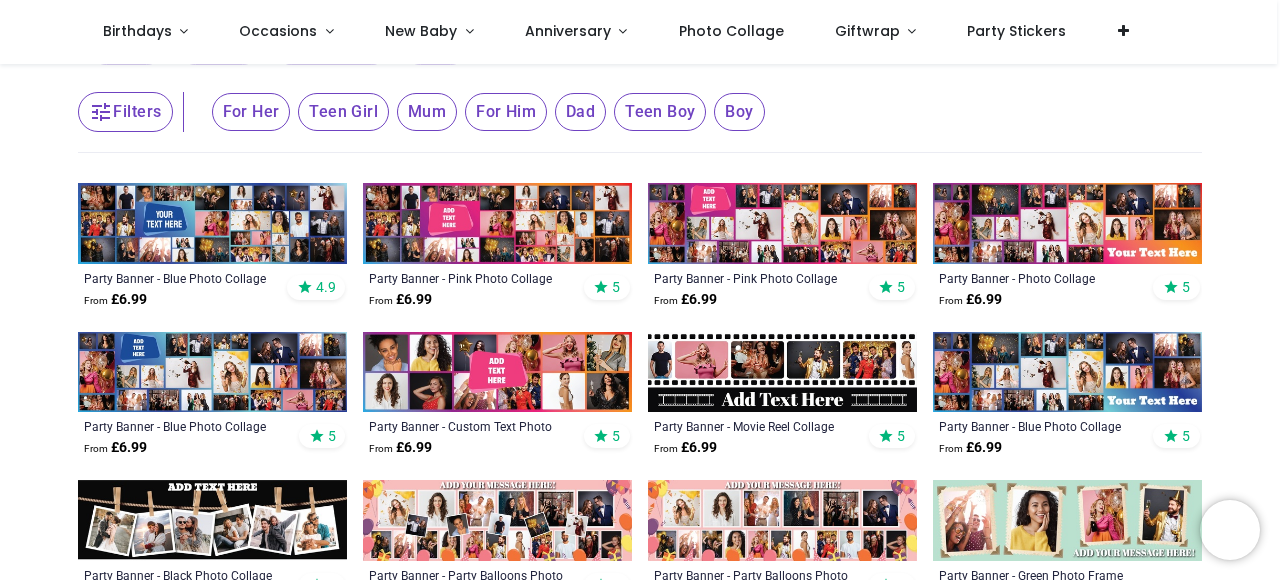 click at bounding box center [212, 223] 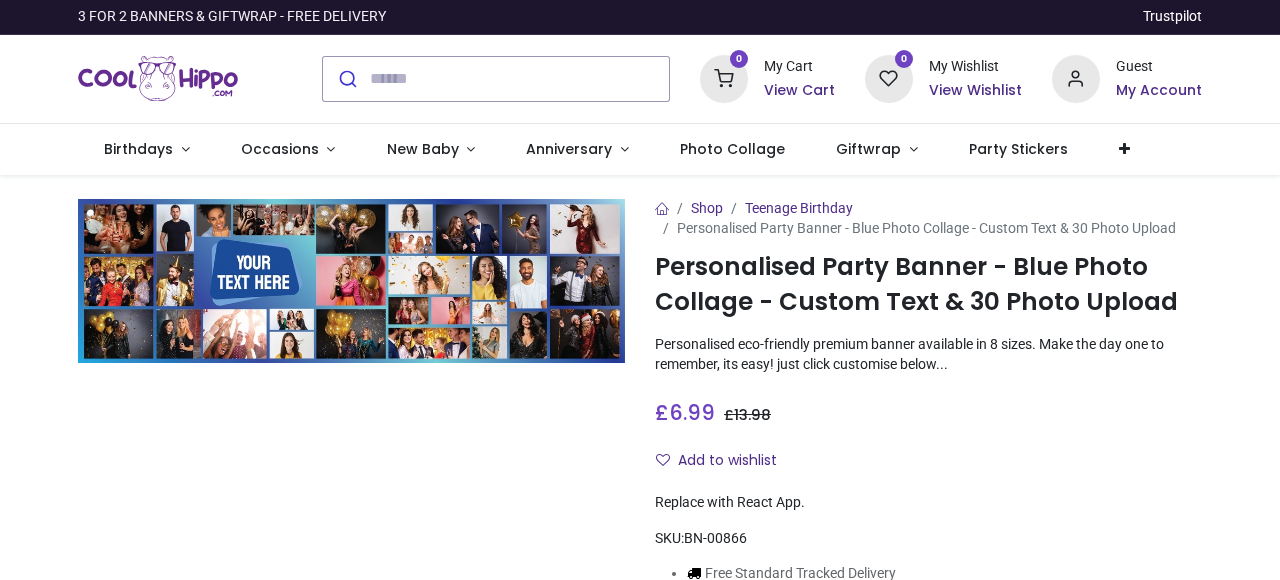scroll, scrollTop: 0, scrollLeft: 0, axis: both 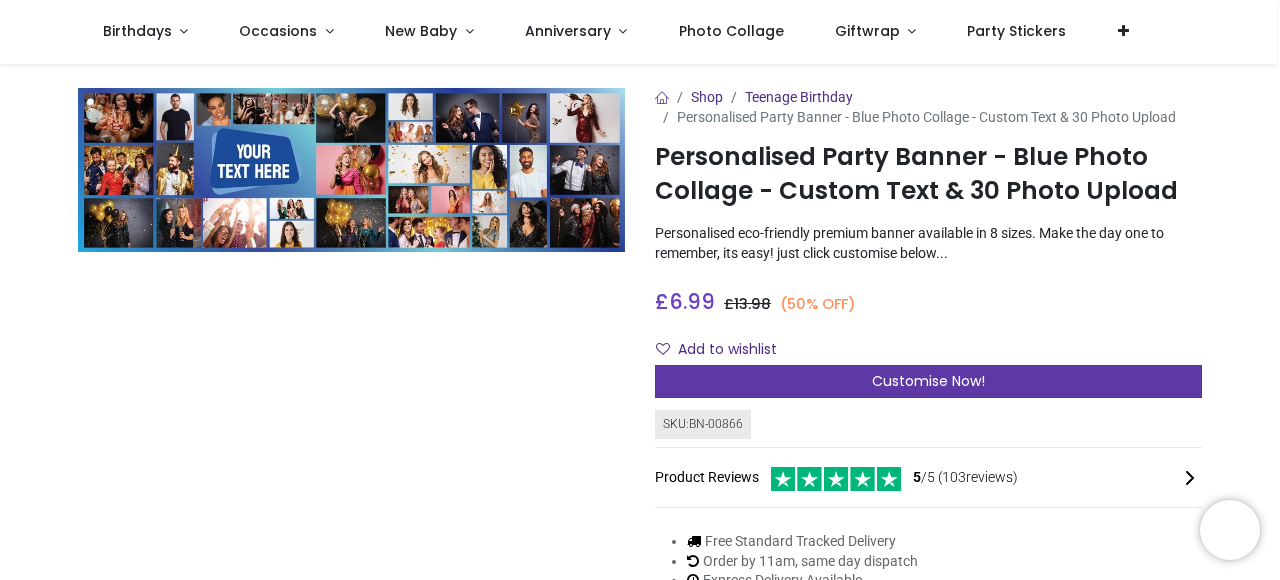 click on "Customise Now!" at bounding box center [928, 381] 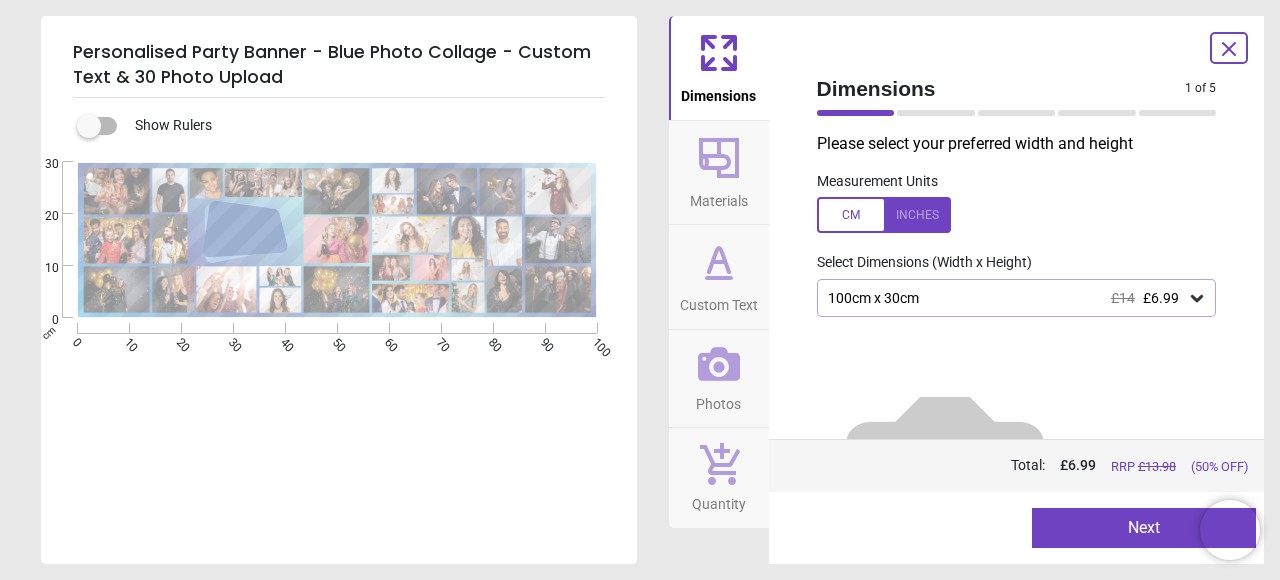 click 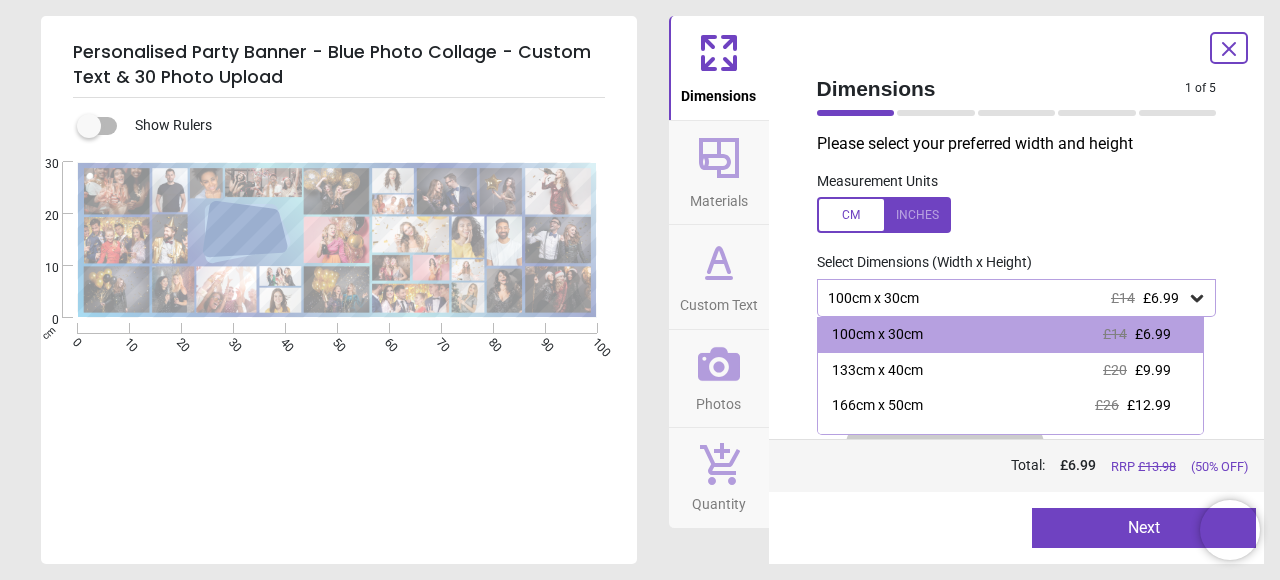 click at bounding box center [884, 215] 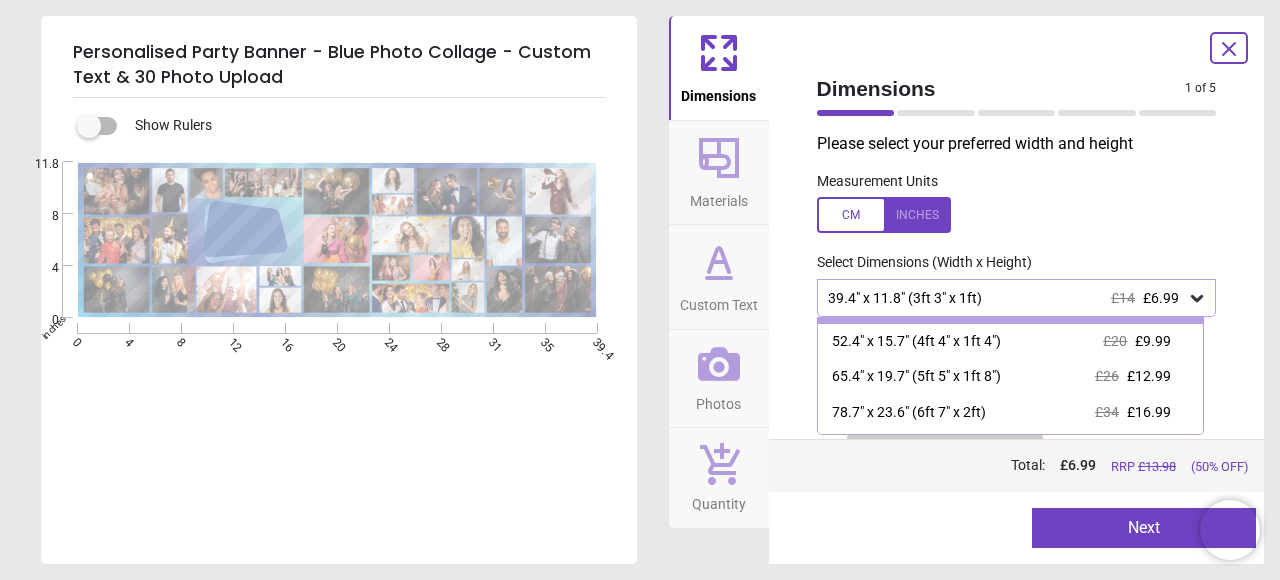 scroll, scrollTop: 22, scrollLeft: 0, axis: vertical 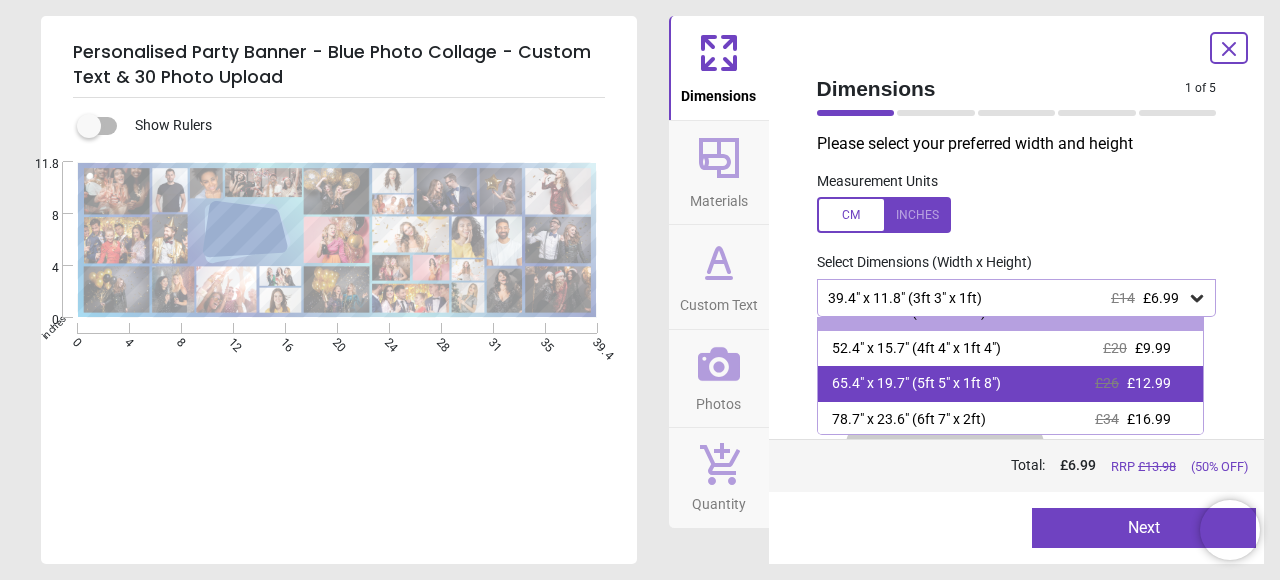 click on "65.4"  x  19.7"    (5ft 5" x 1ft 8")   £26 £12.99" at bounding box center [1011, 384] 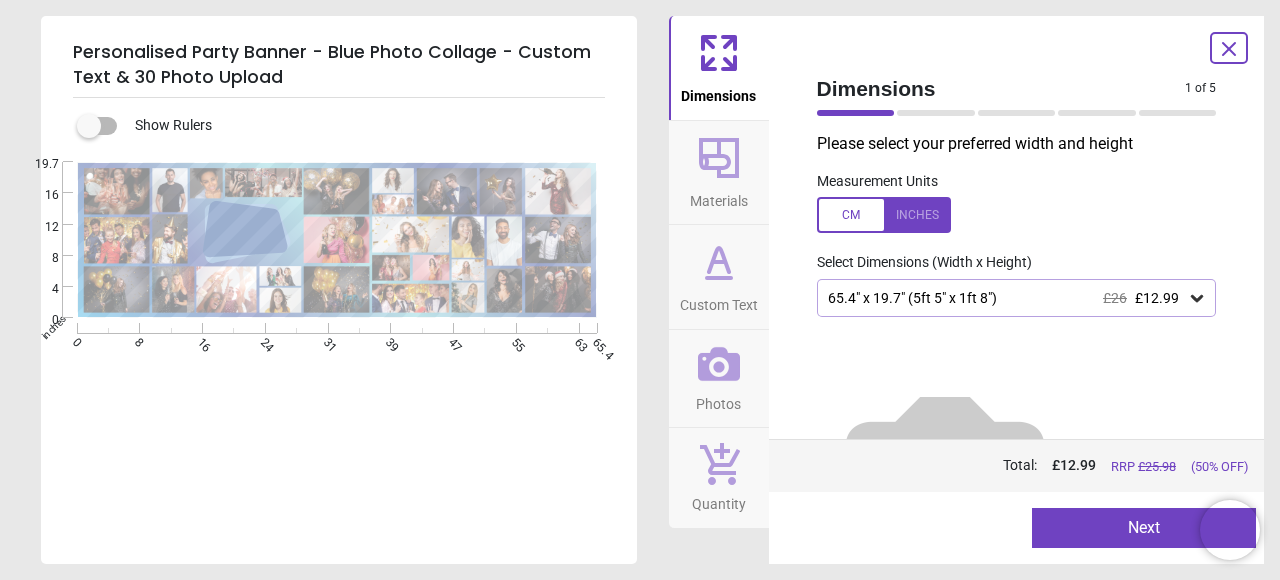 click on "Next" at bounding box center [1144, 528] 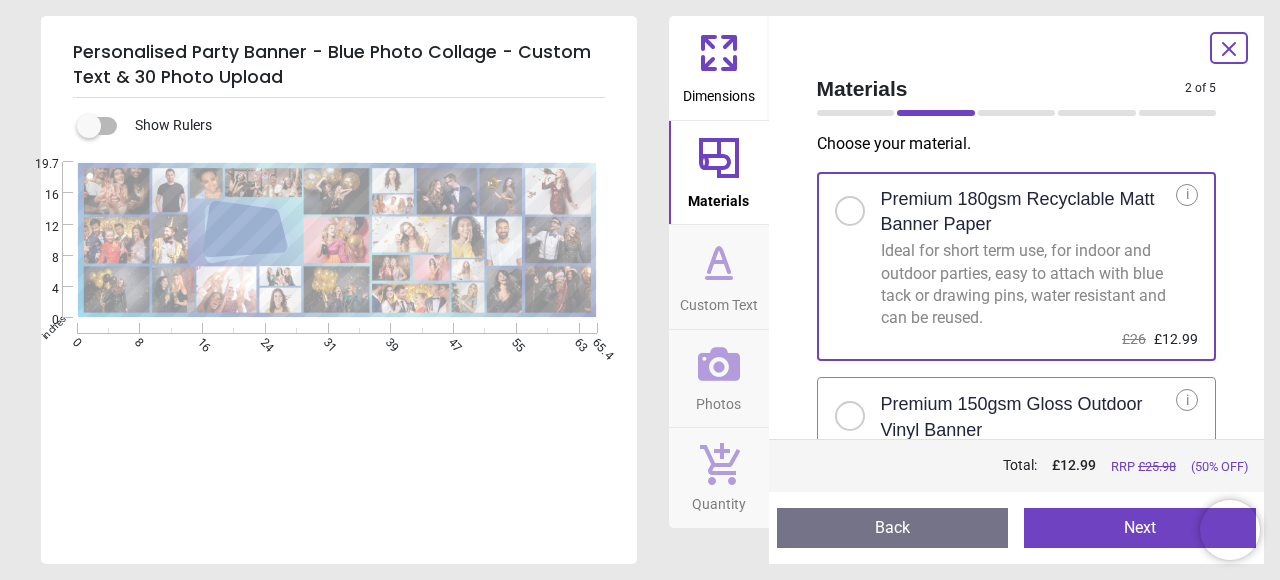 click at bounding box center [850, 416] 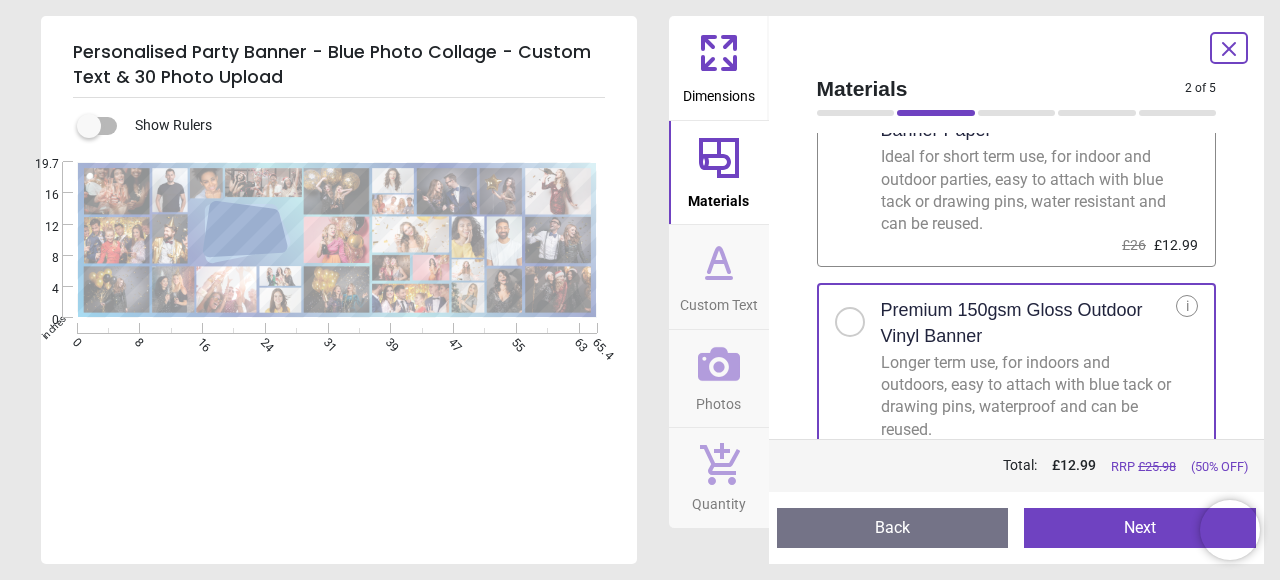 scroll, scrollTop: 126, scrollLeft: 0, axis: vertical 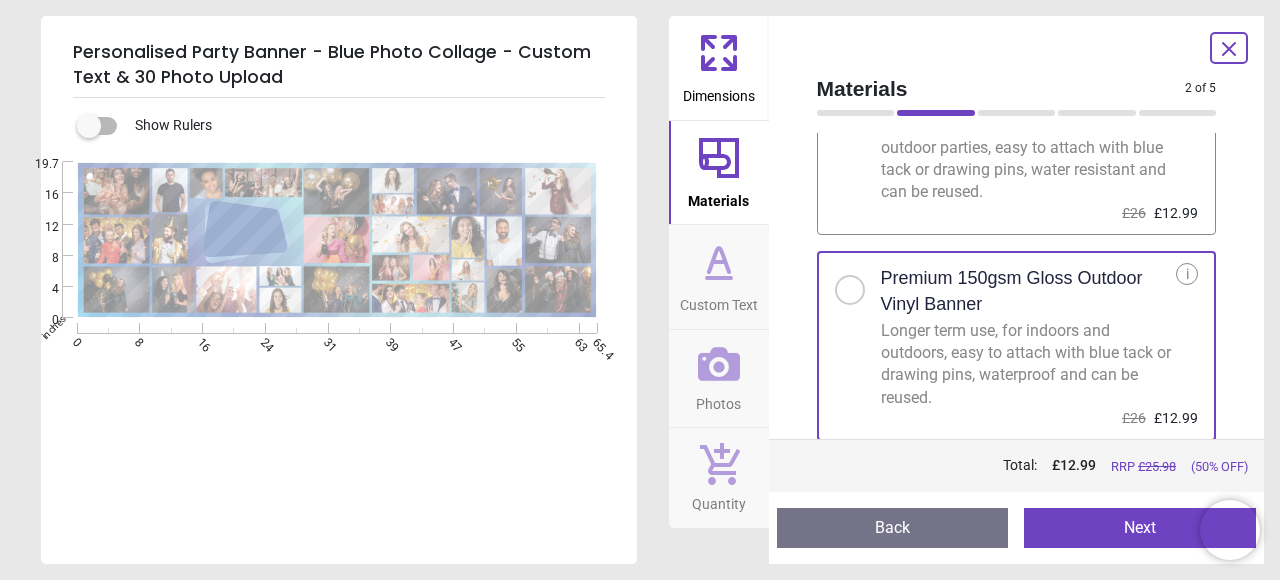 click on "Next" at bounding box center (1140, 528) 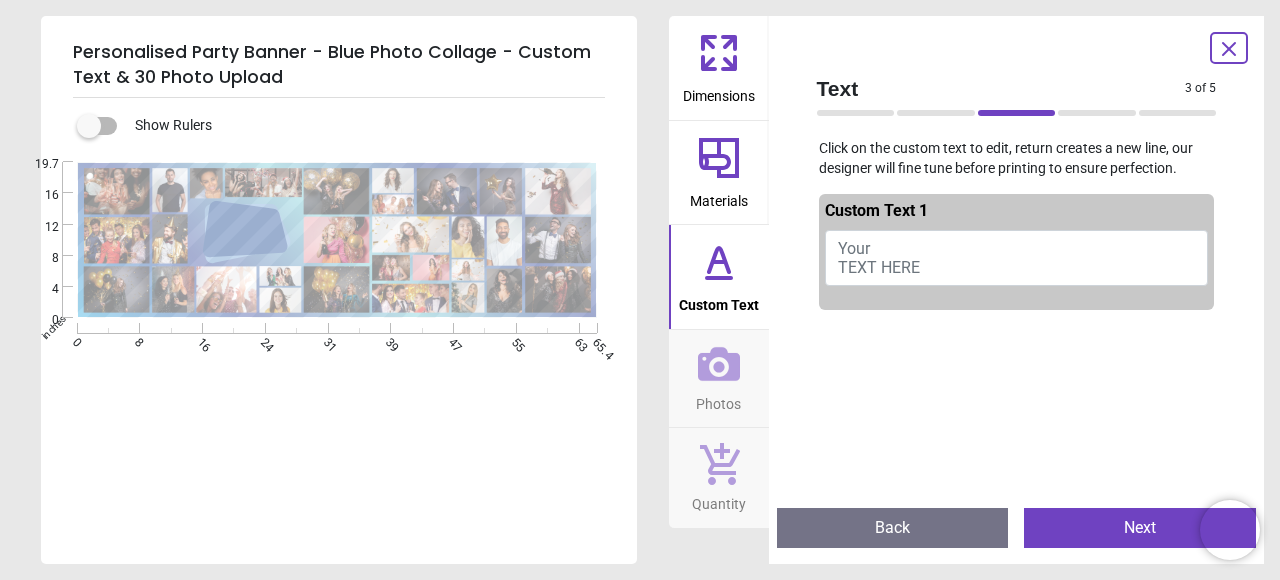 click on "Your
TEXT HERE" at bounding box center (1017, 258) 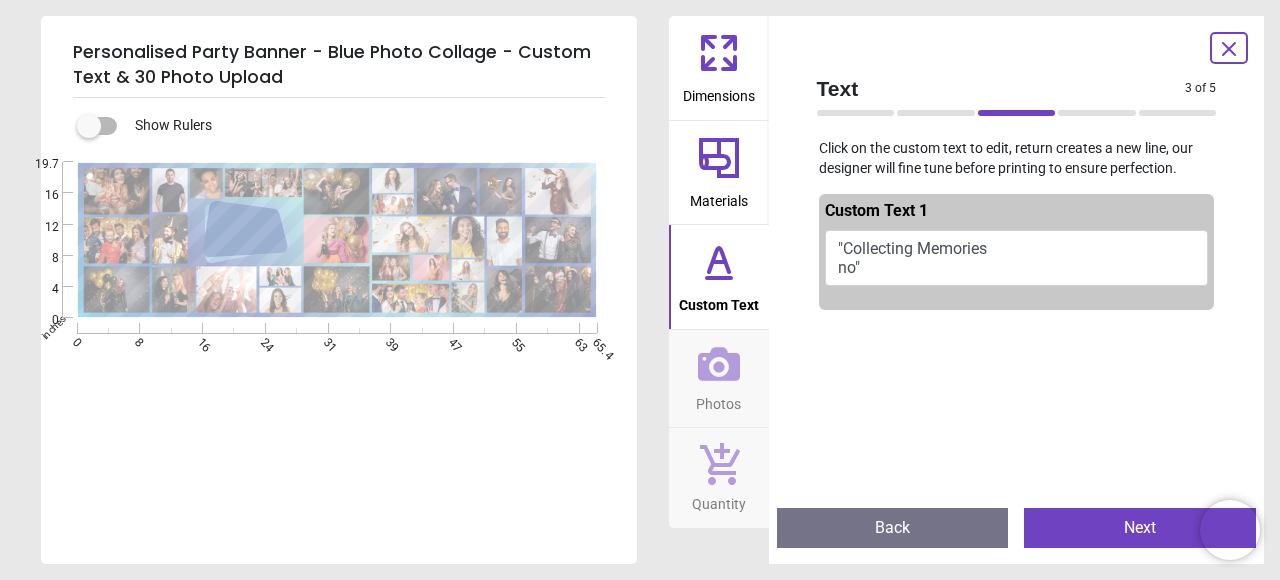 scroll, scrollTop: 2, scrollLeft: 0, axis: vertical 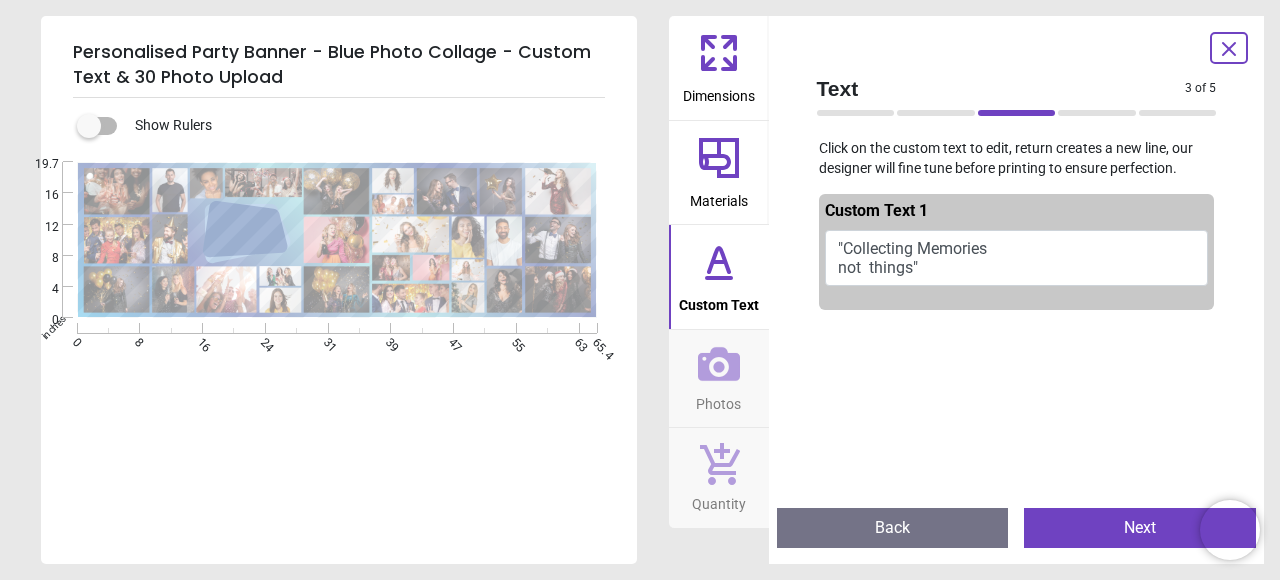 type on "**********" 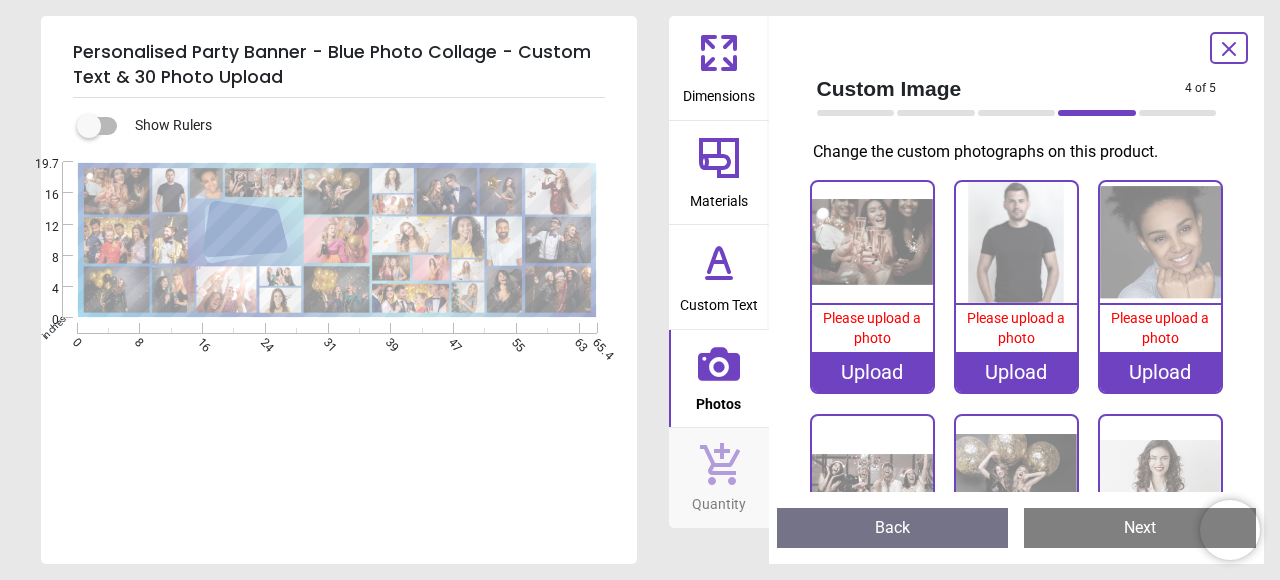scroll, scrollTop: 0, scrollLeft: 0, axis: both 